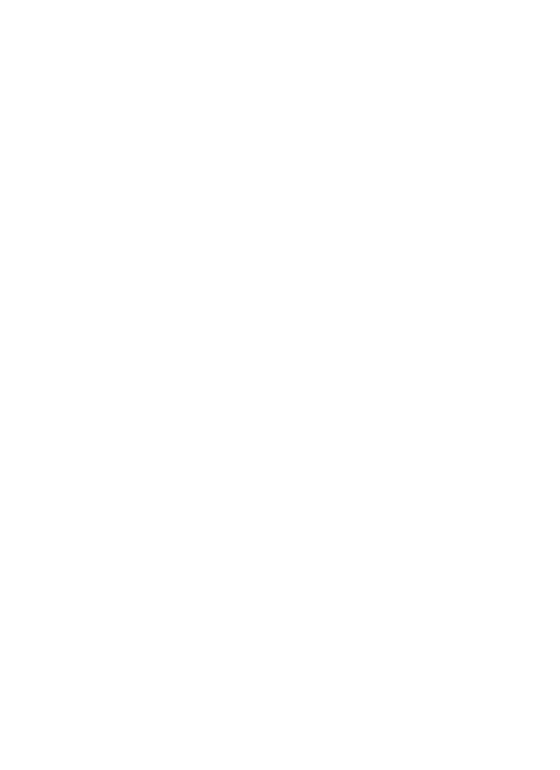 scroll, scrollTop: 0, scrollLeft: 0, axis: both 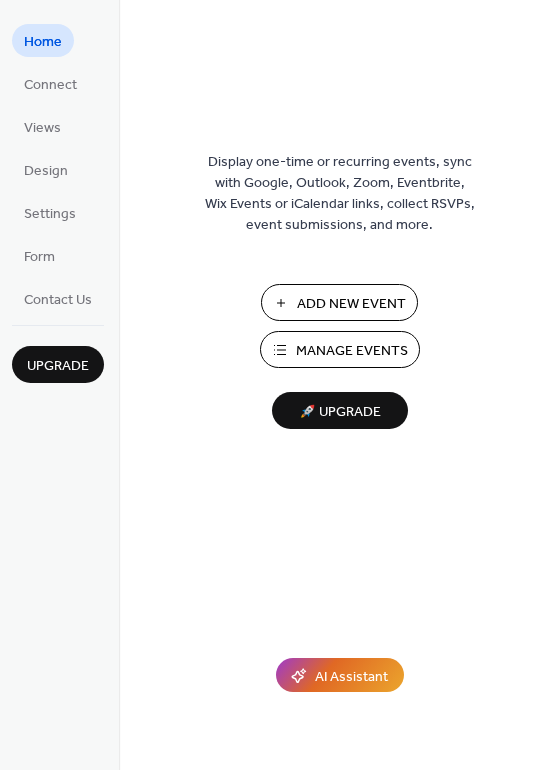 click on "Add New Event" at bounding box center [351, 304] 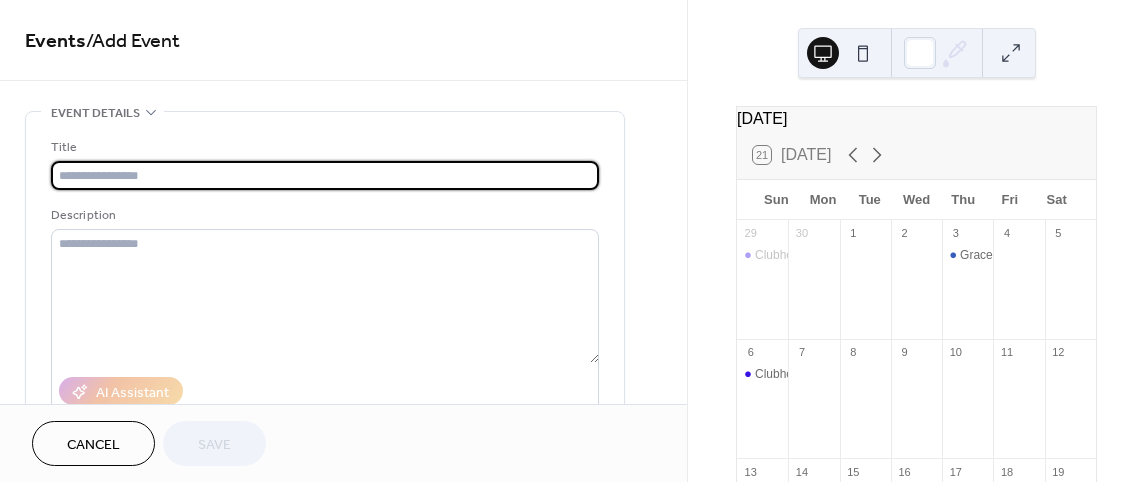 scroll, scrollTop: 0, scrollLeft: 0, axis: both 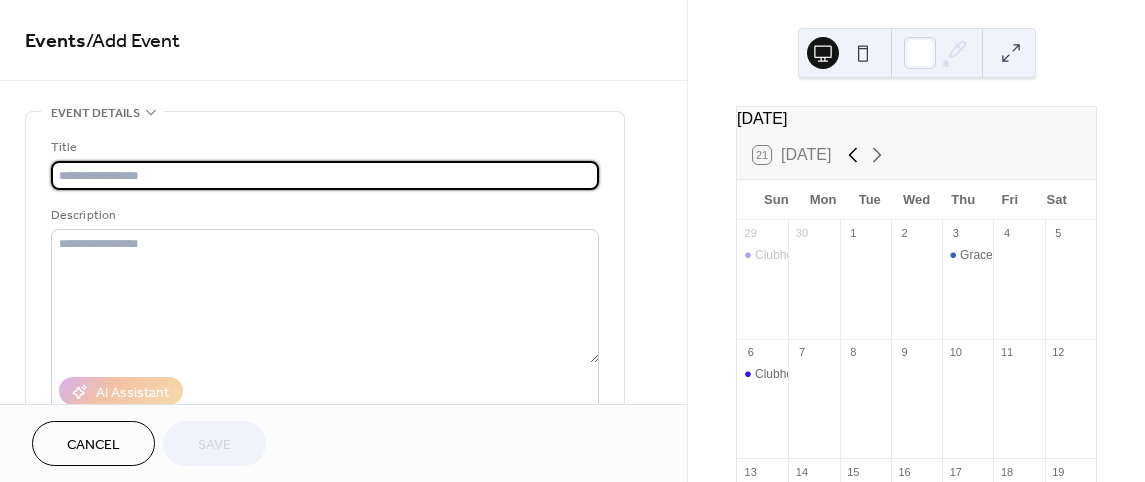 click 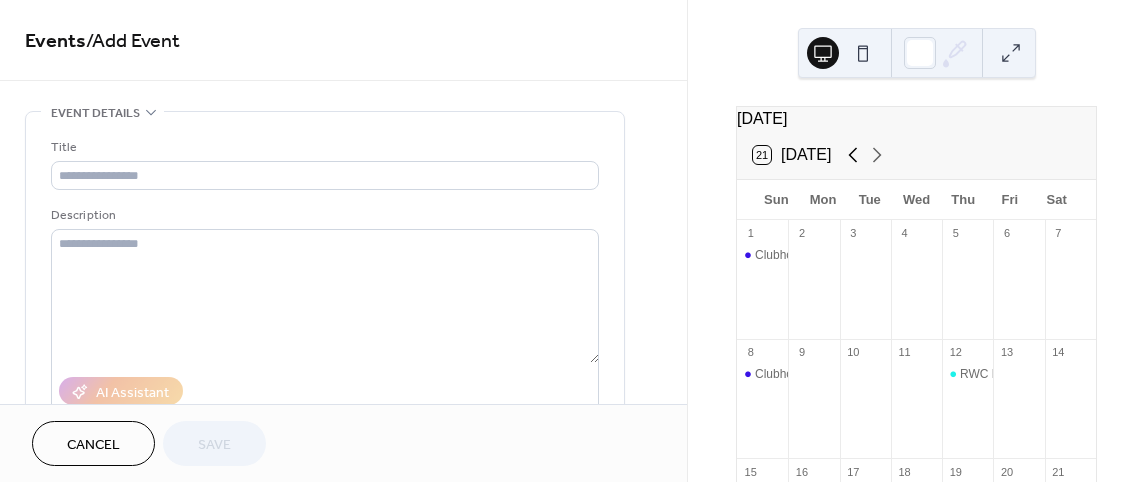 click 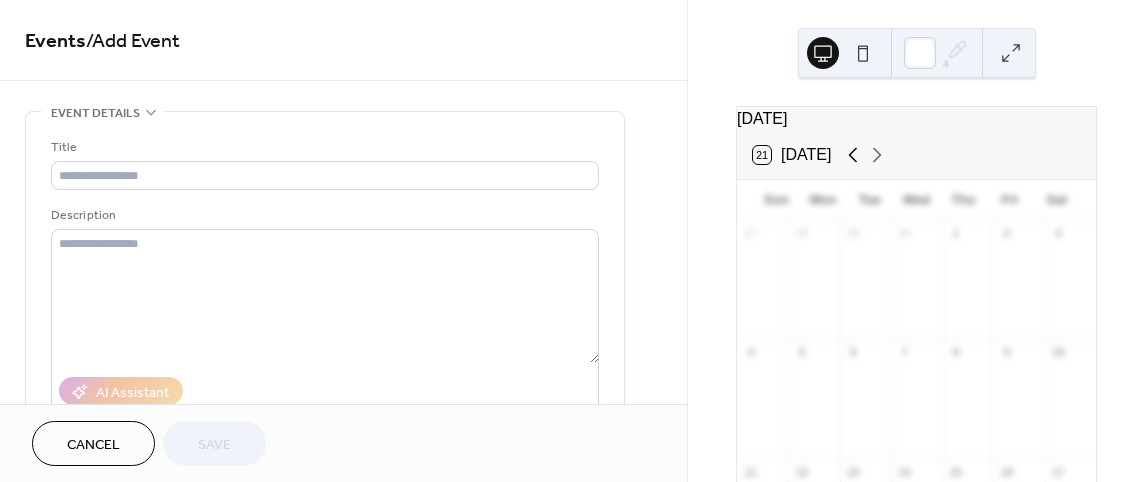 click 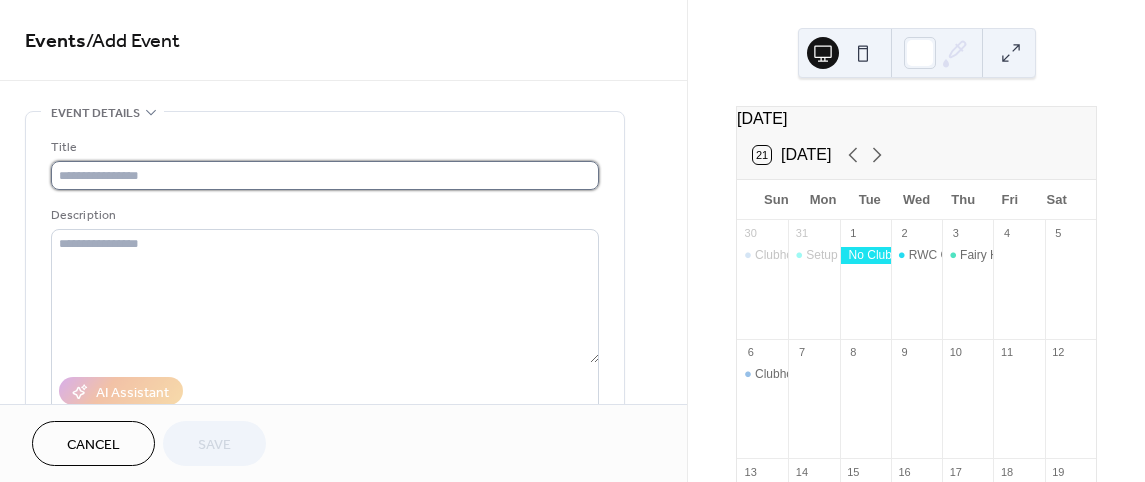 click at bounding box center [325, 175] 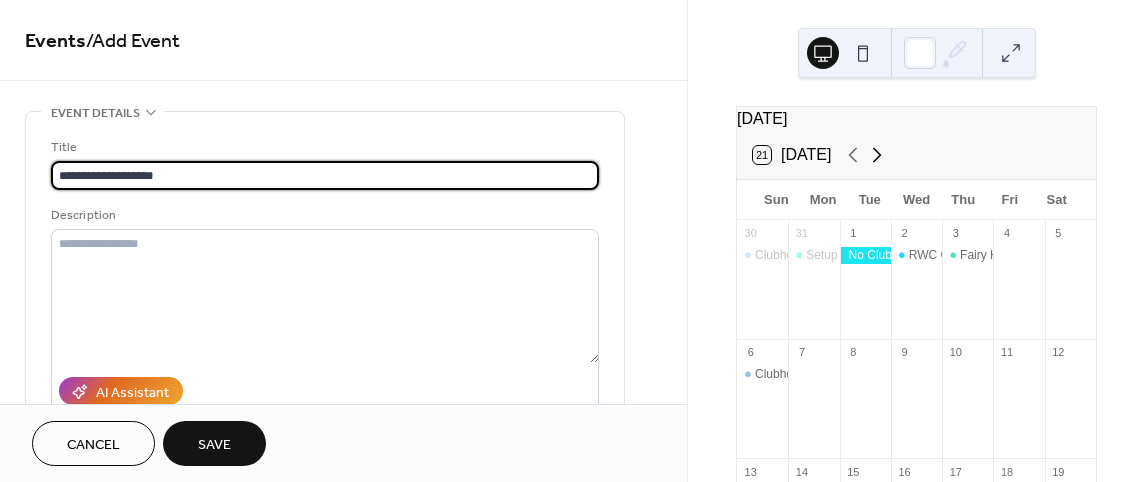 type on "**********" 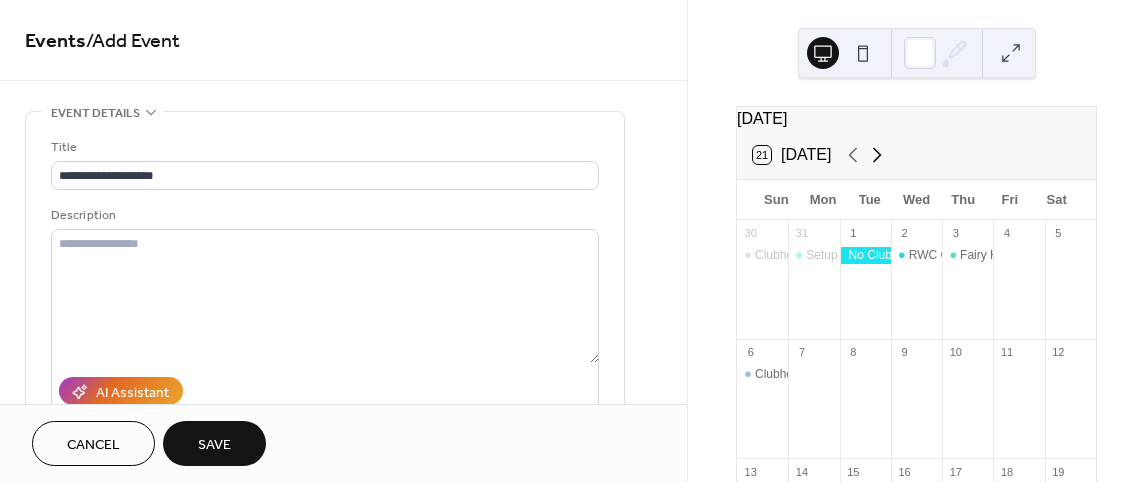 click 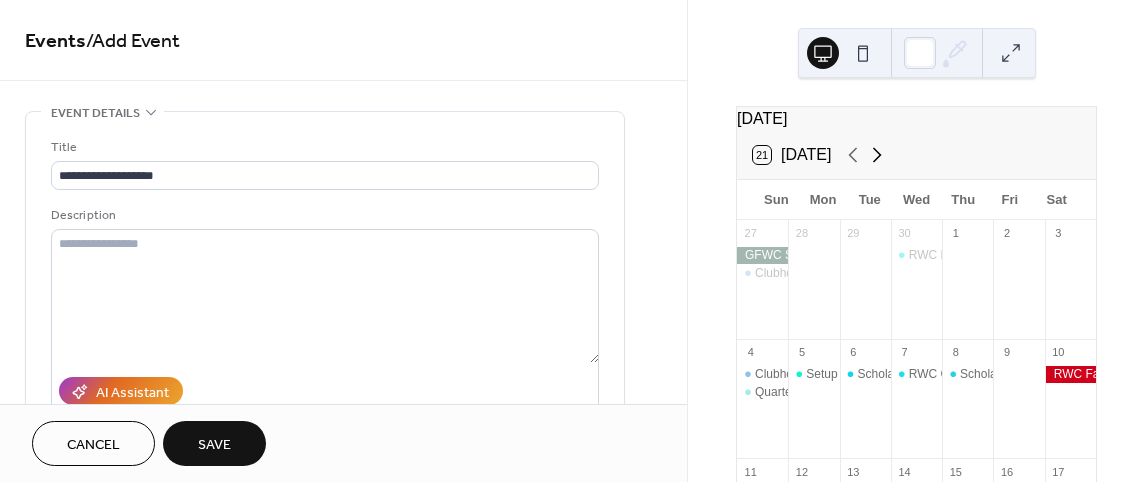 click 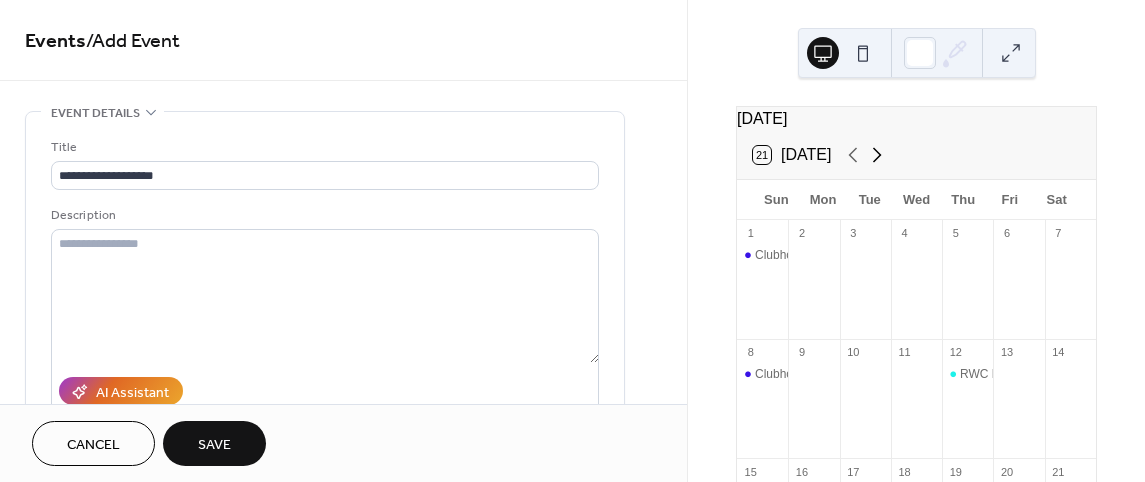 click 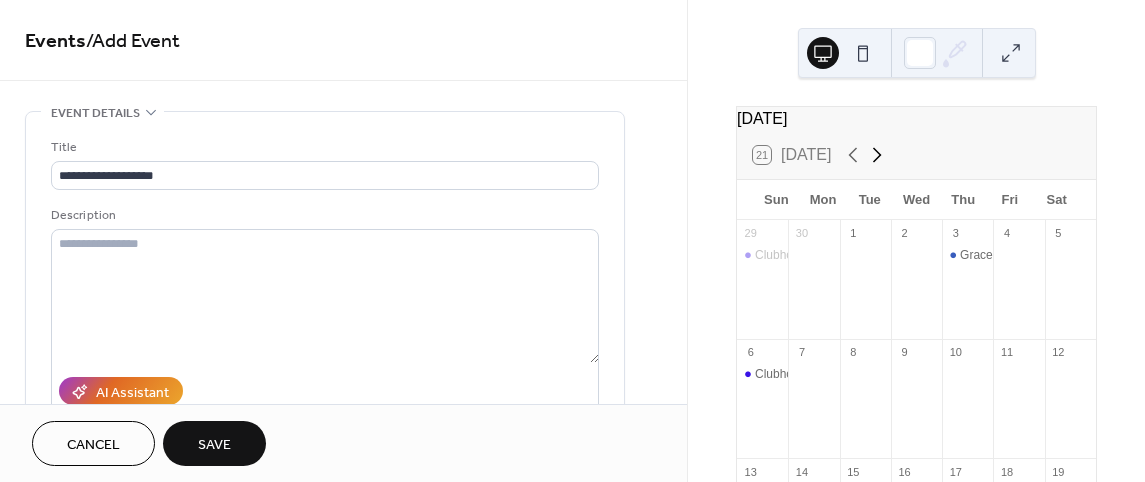 click 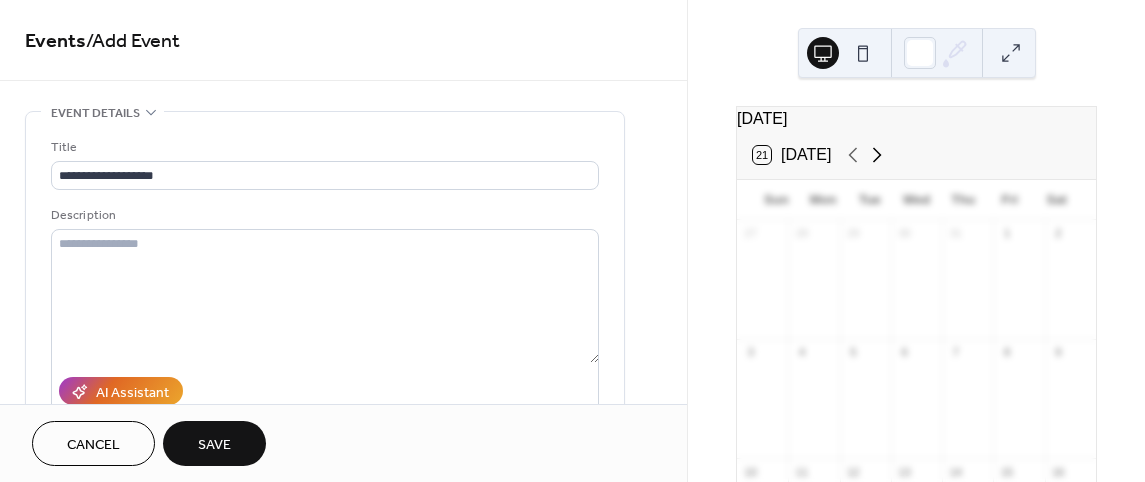 click 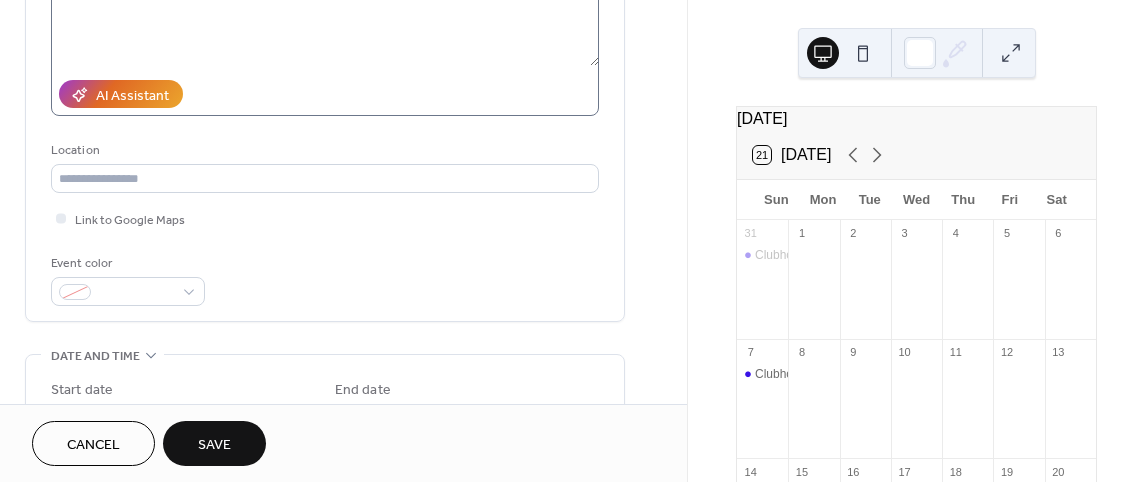 scroll, scrollTop: 300, scrollLeft: 0, axis: vertical 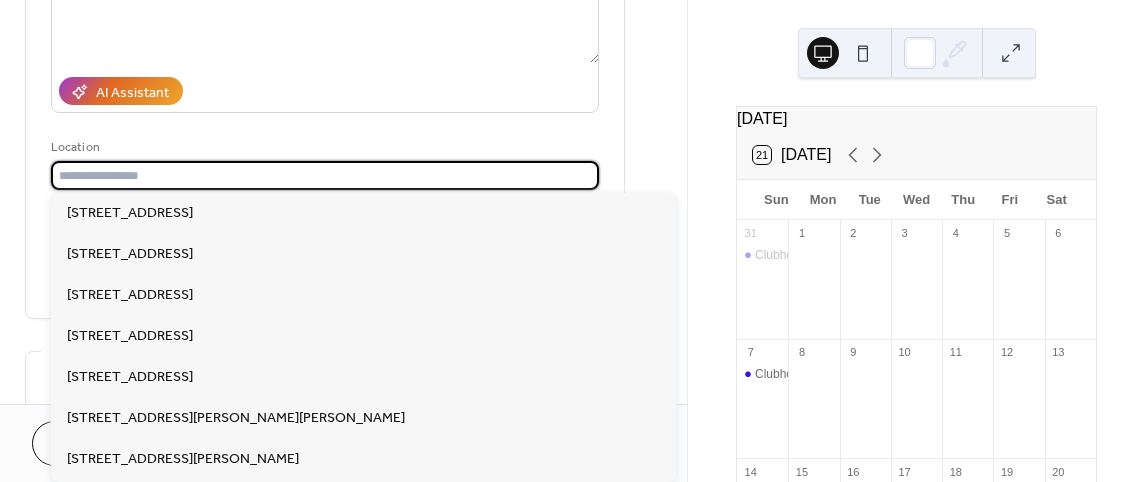 click at bounding box center (325, 175) 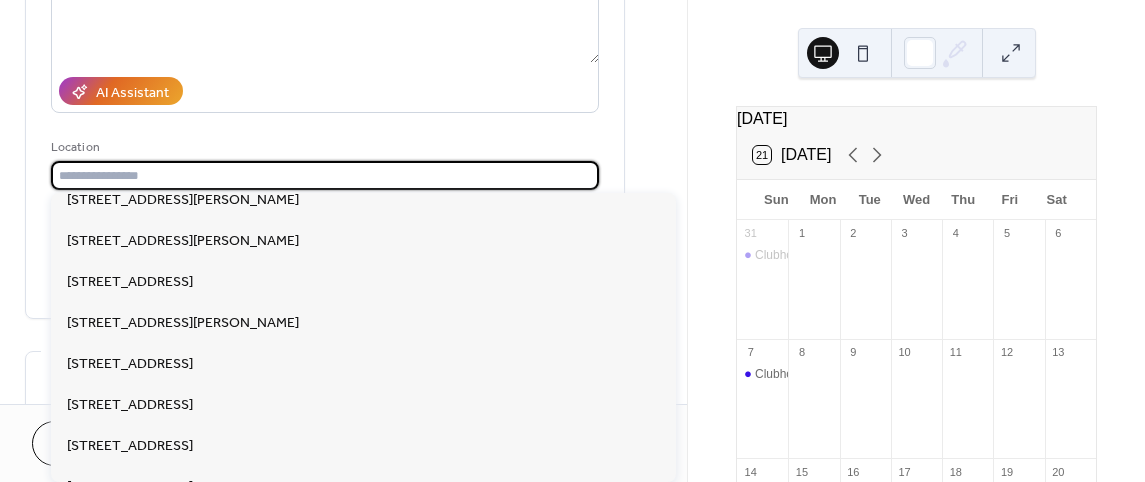 scroll, scrollTop: 900, scrollLeft: 0, axis: vertical 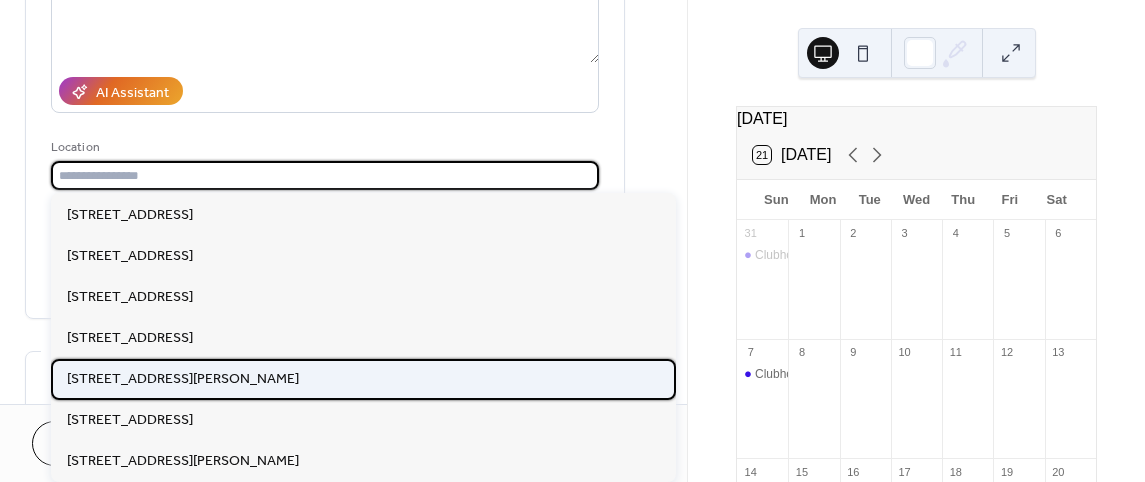 click on "503 U.S. Hwy 41 S, Ruskin, FL 33570" at bounding box center [183, 379] 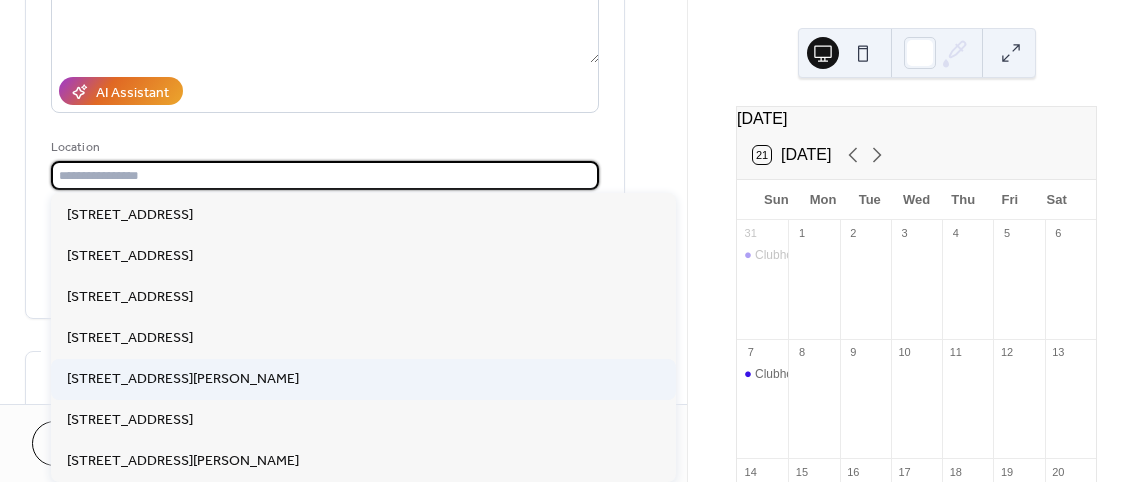 type on "**********" 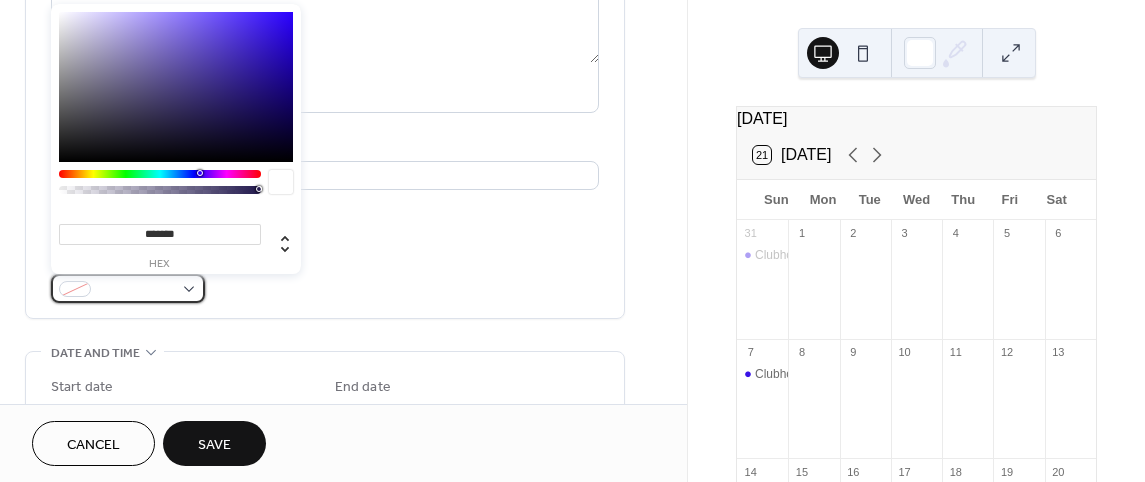 click at bounding box center (136, 290) 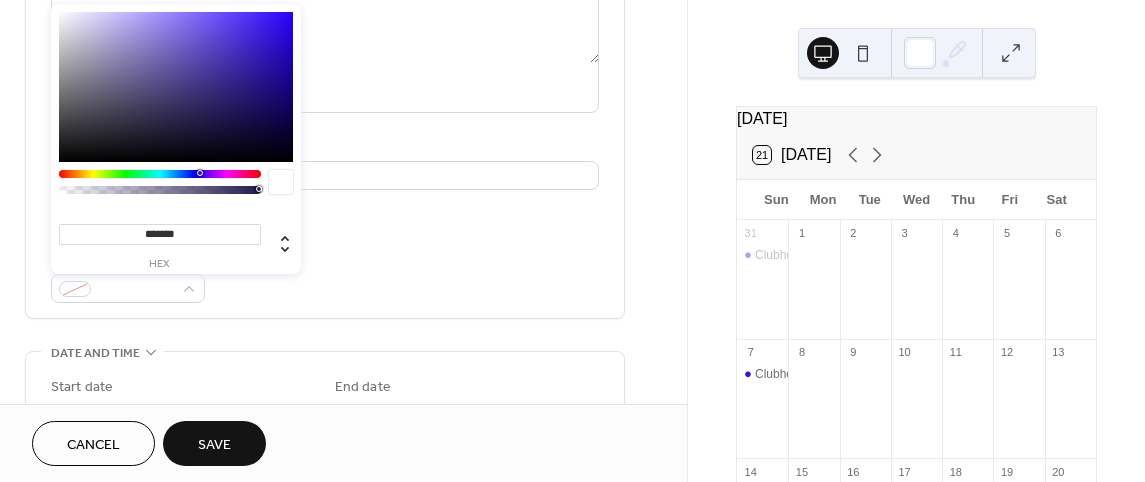 click at bounding box center (160, 174) 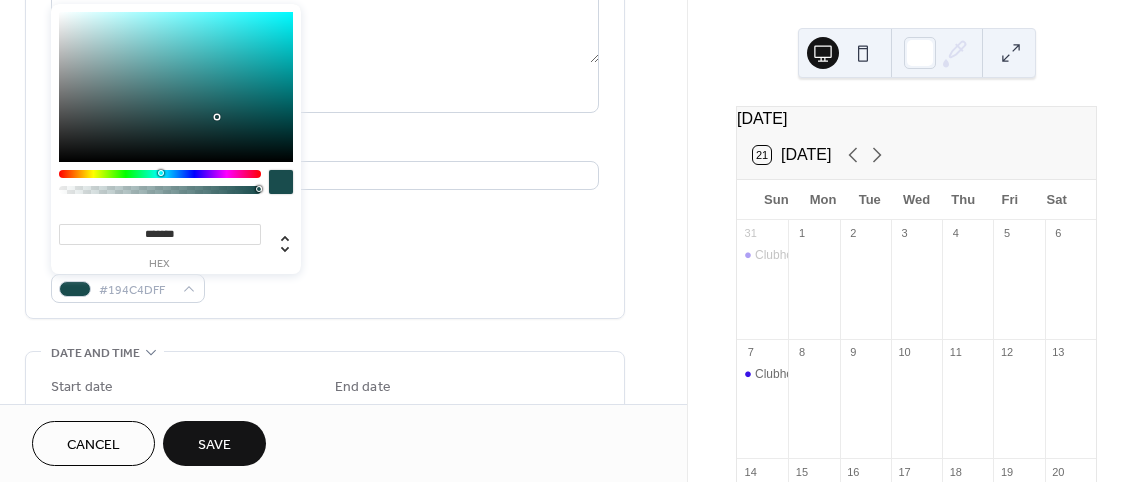 type on "*******" 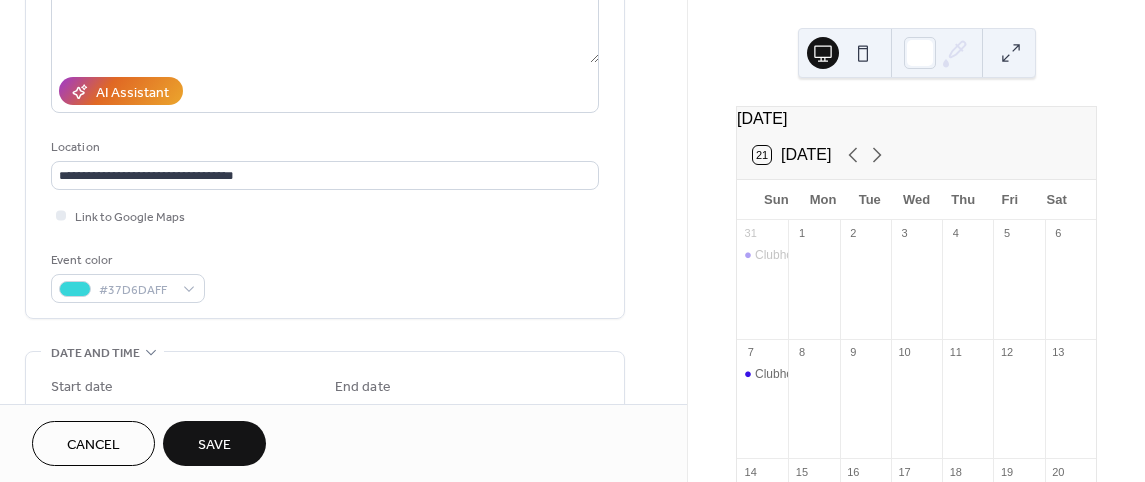 click on "Start date" at bounding box center [183, 387] 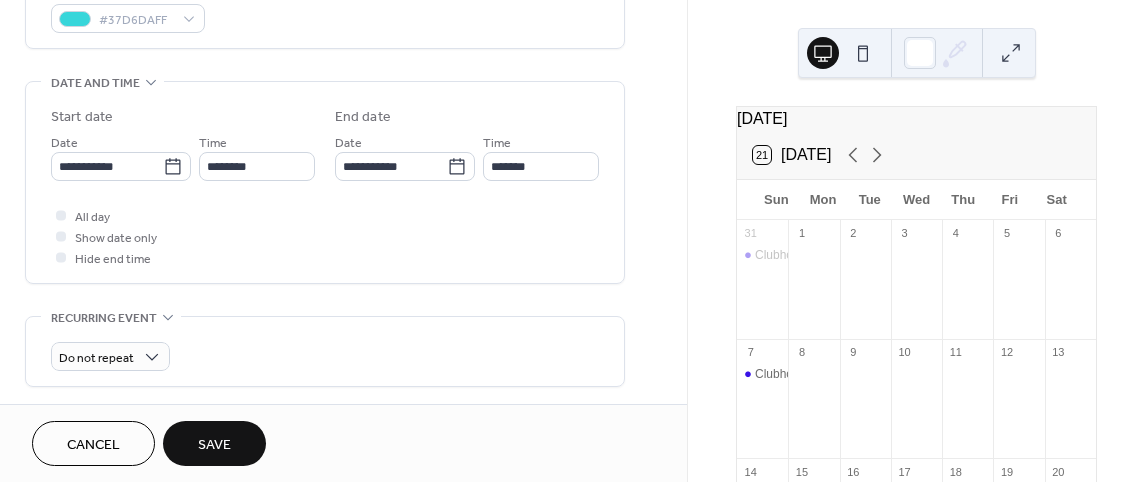 scroll, scrollTop: 600, scrollLeft: 0, axis: vertical 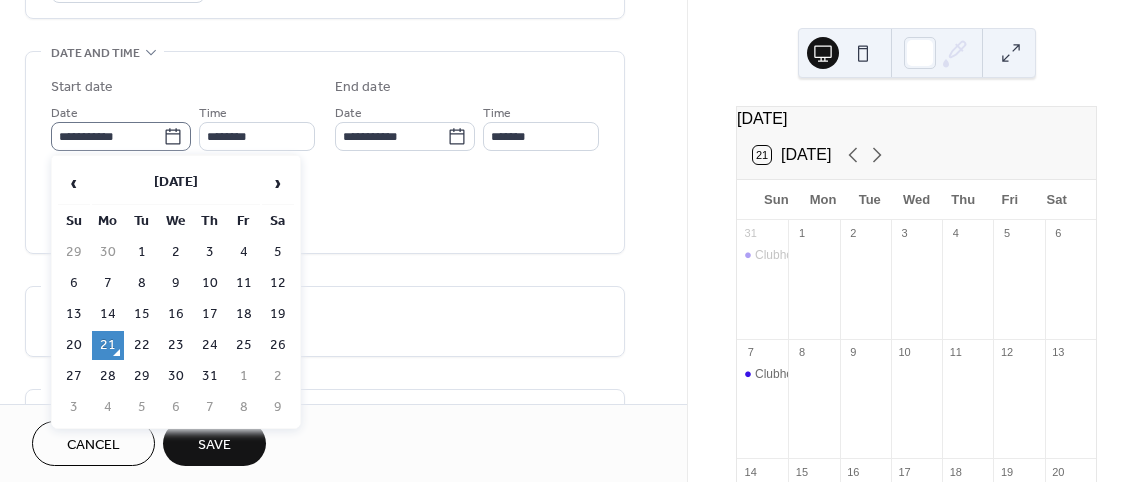 click 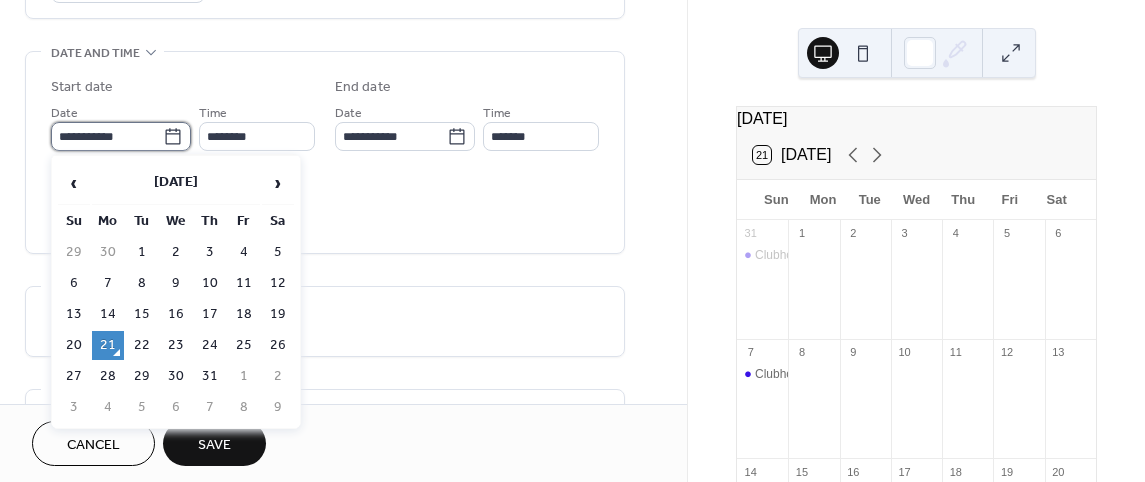 click on "**********" at bounding box center (107, 136) 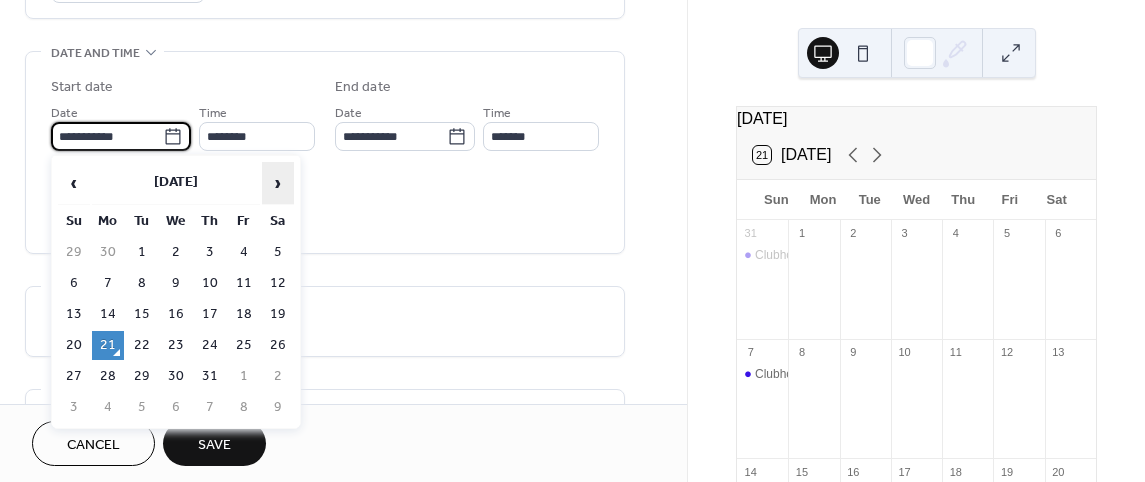 click on "›" at bounding box center [278, 183] 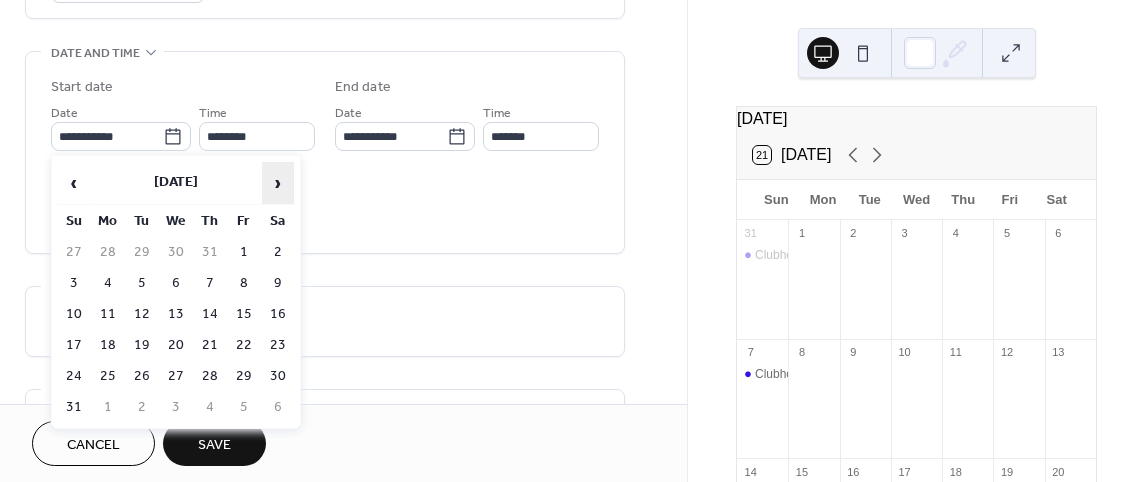click on "›" at bounding box center (278, 183) 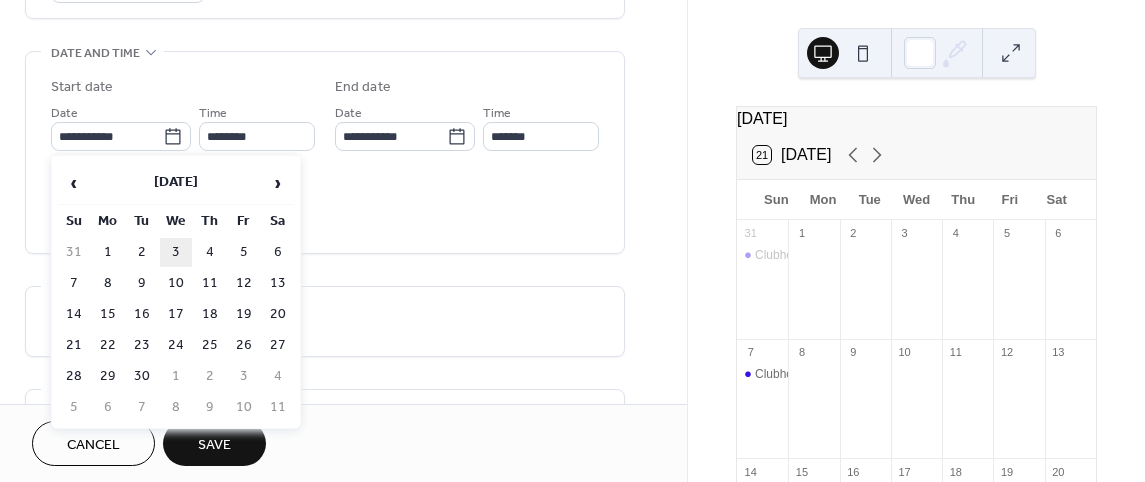 click on "3" at bounding box center [176, 252] 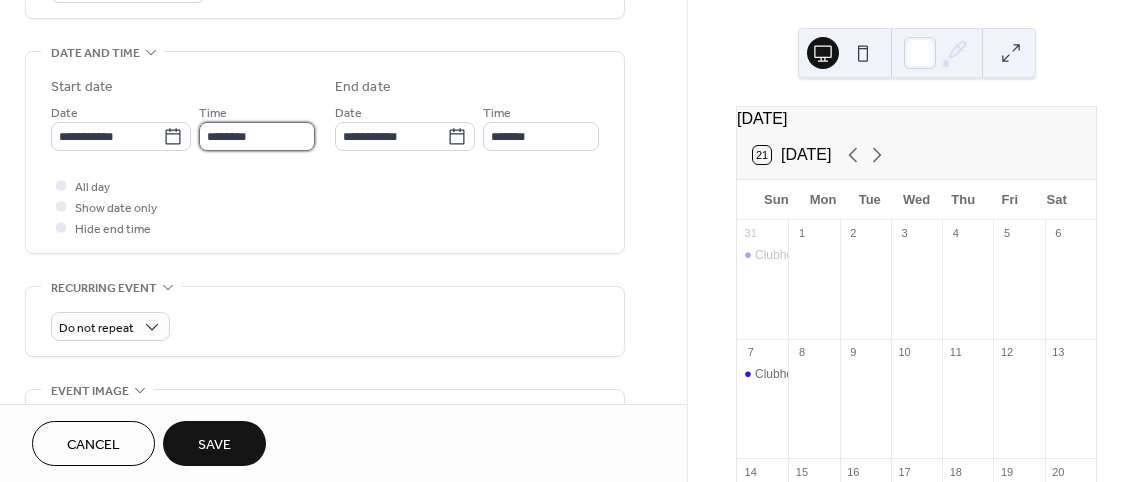 click on "********" at bounding box center (257, 136) 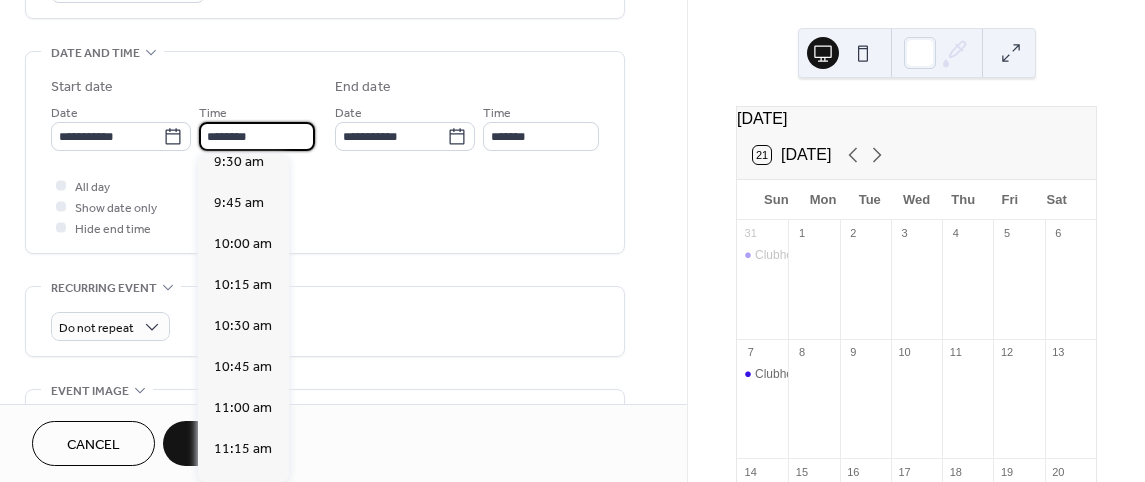 scroll, scrollTop: 1568, scrollLeft: 0, axis: vertical 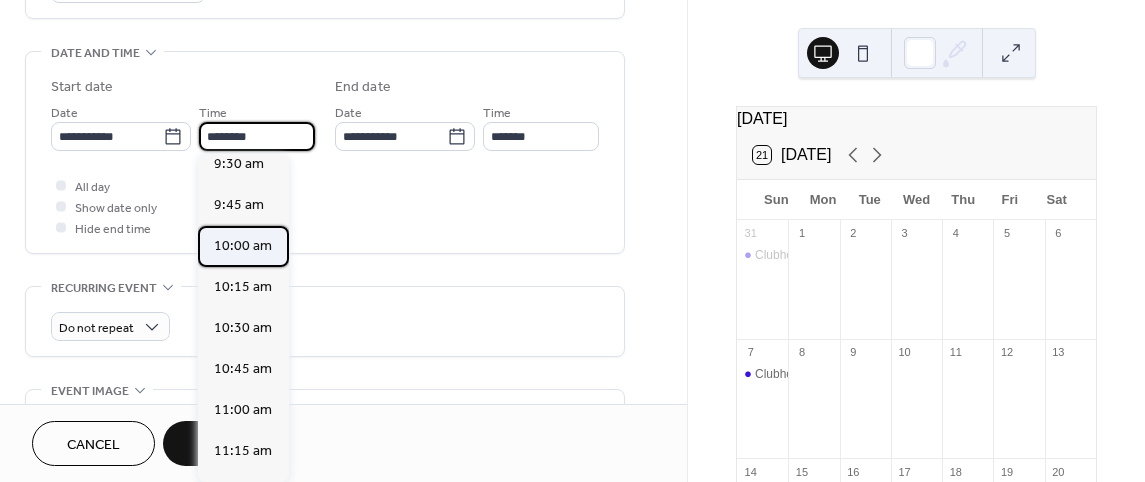 click on "10:00 am" at bounding box center (243, 245) 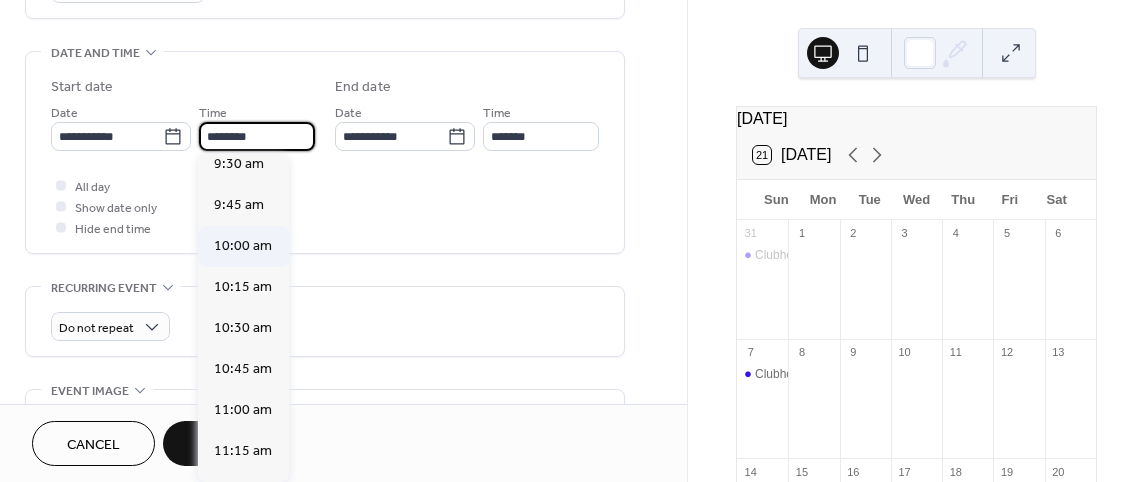type on "********" 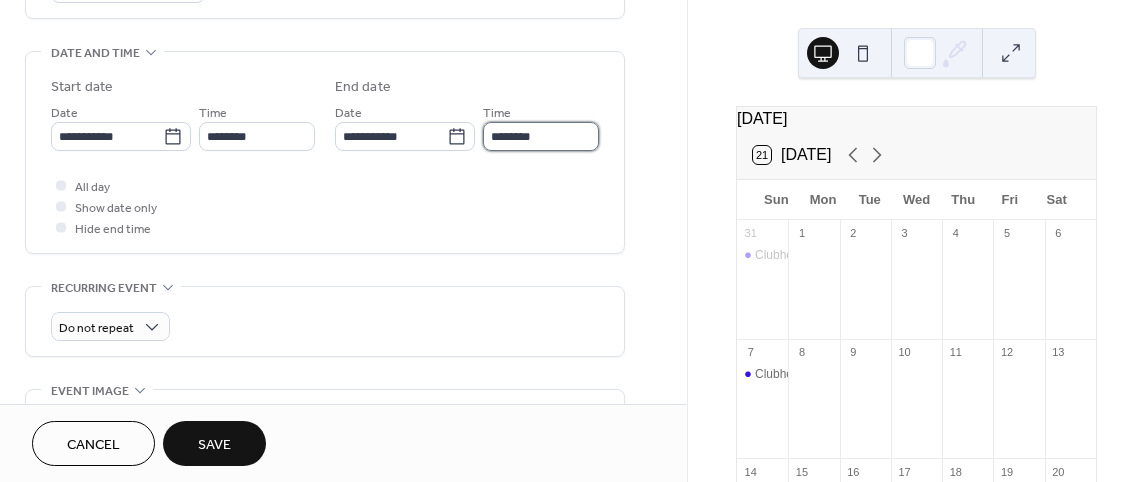 click on "********" at bounding box center (541, 136) 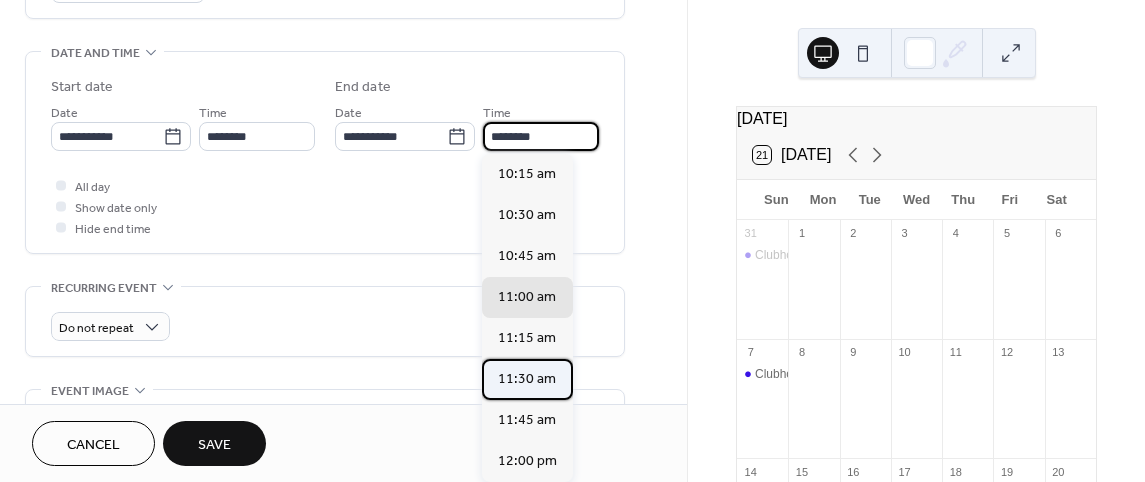 click on "11:30 am" at bounding box center [527, 378] 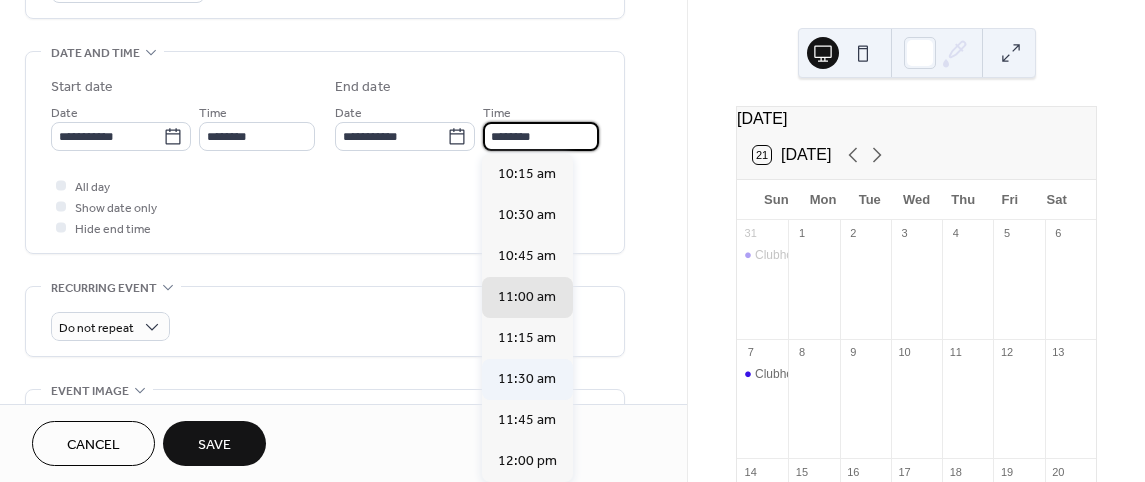 type on "********" 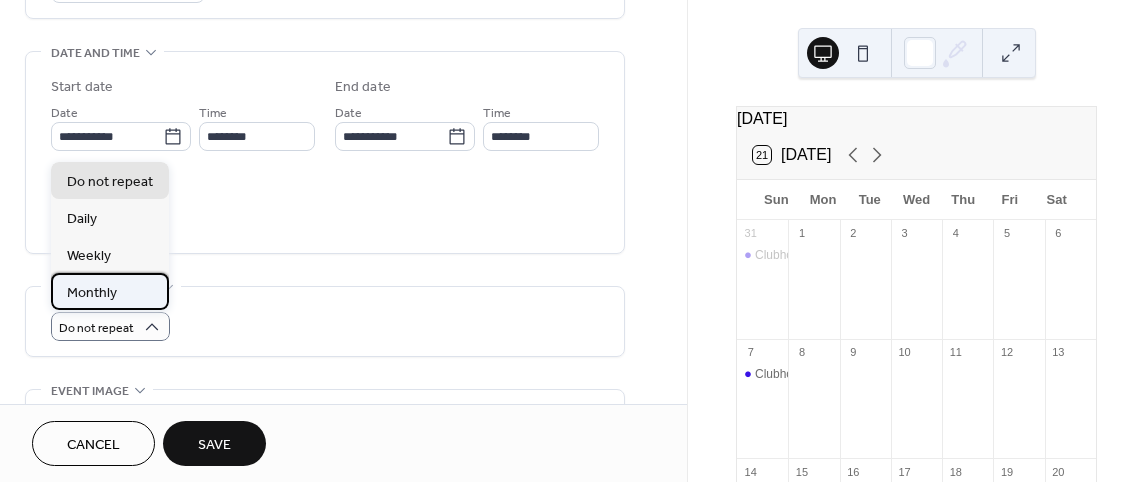 click on "Monthly" at bounding box center (110, 291) 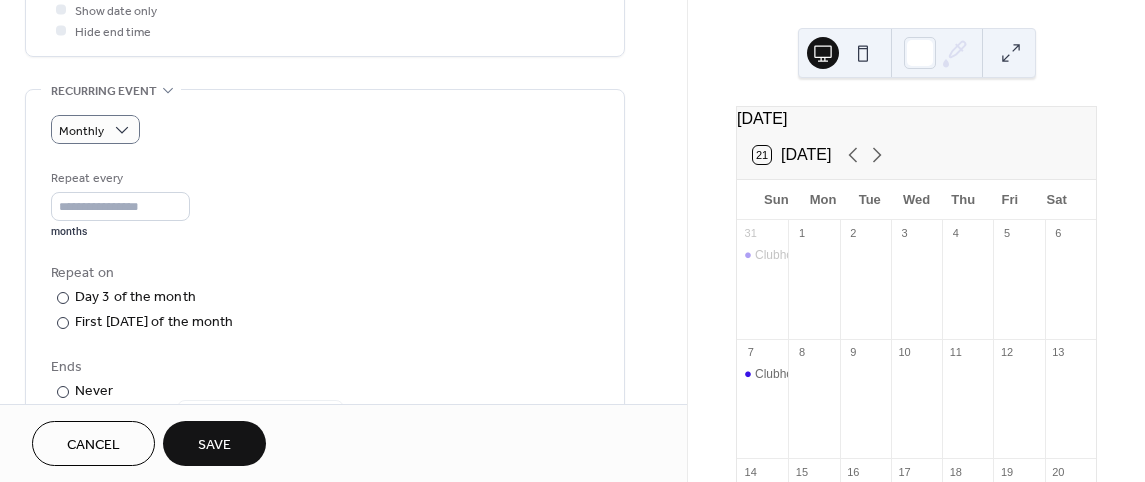 scroll, scrollTop: 800, scrollLeft: 0, axis: vertical 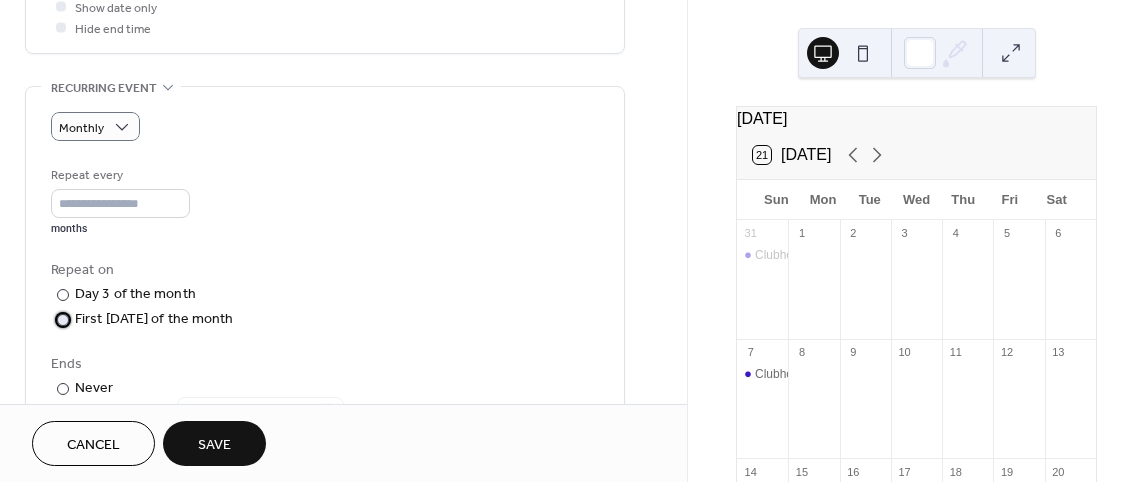 click at bounding box center (63, 320) 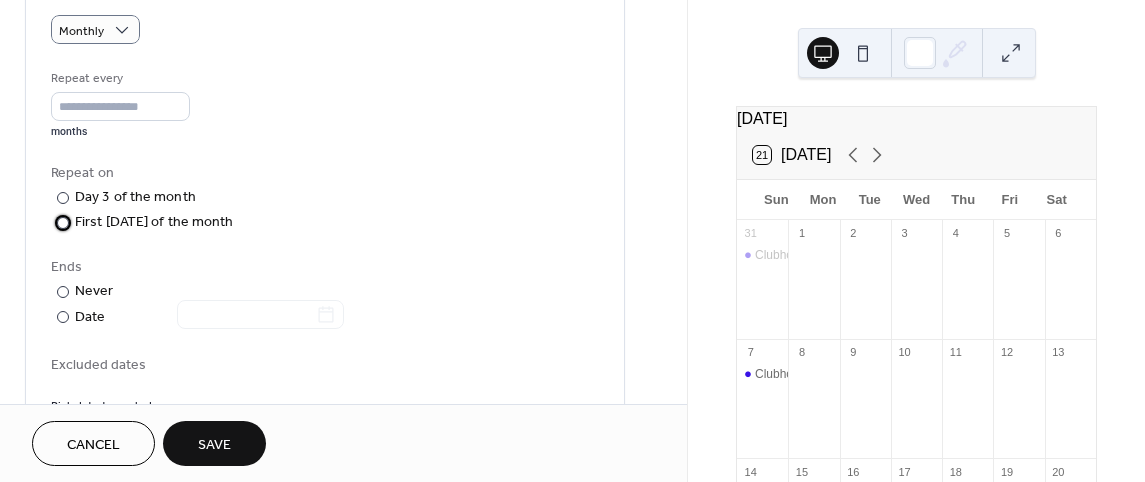 scroll, scrollTop: 900, scrollLeft: 0, axis: vertical 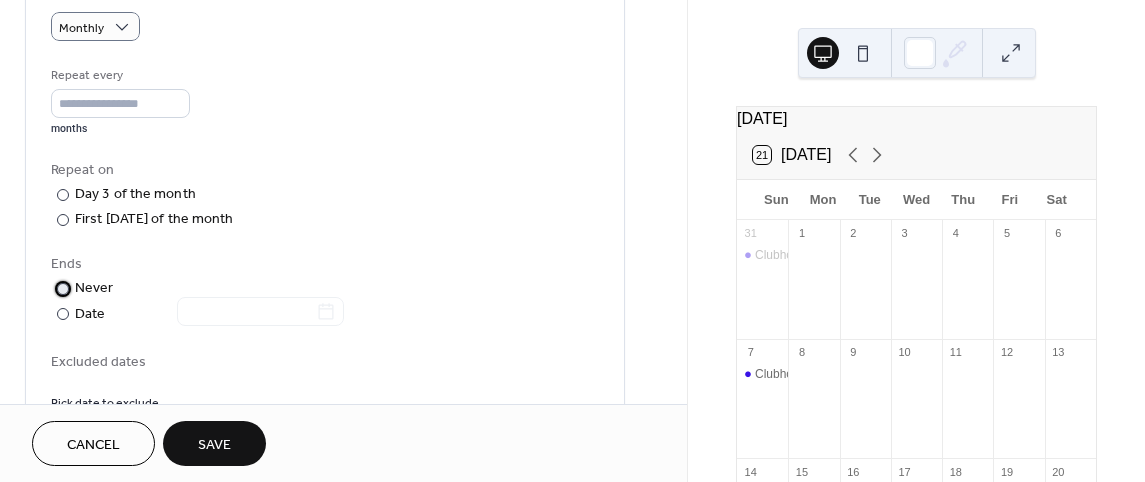 click at bounding box center [0, 0] 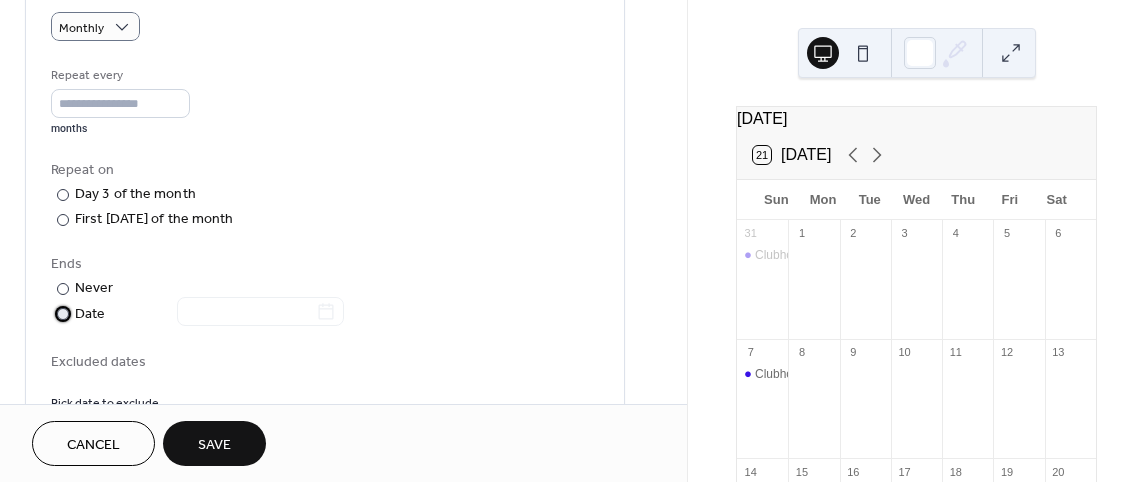 click at bounding box center [63, 314] 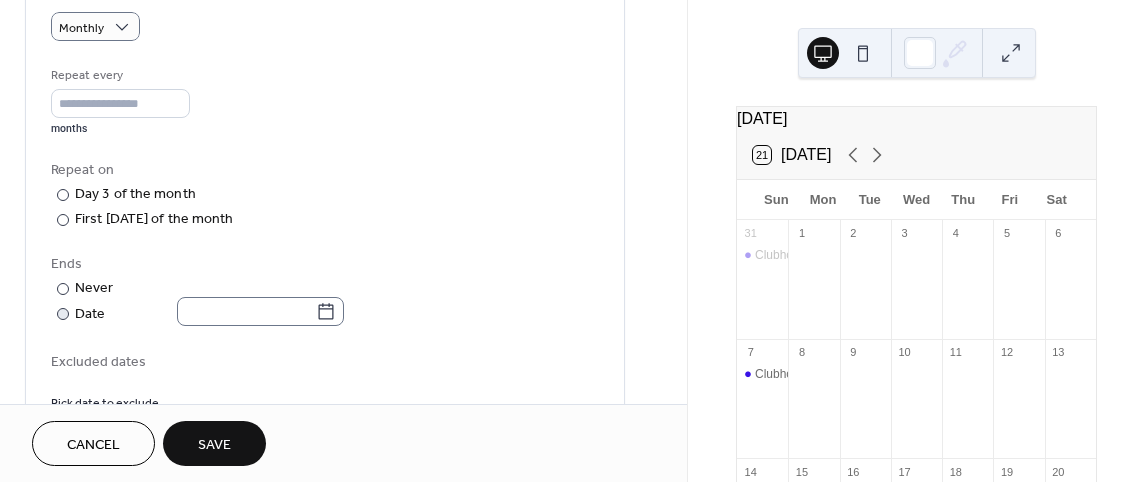 click 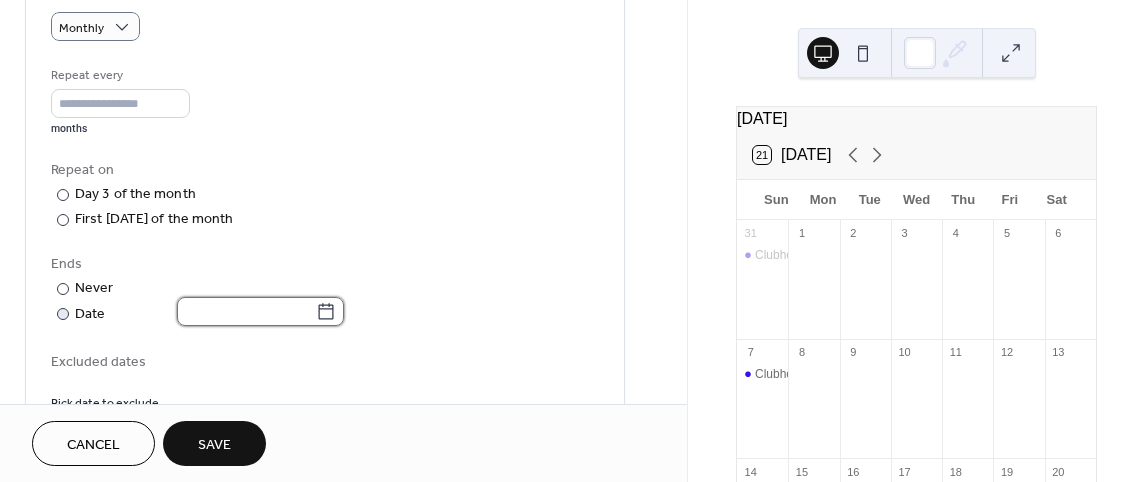 click at bounding box center (246, 311) 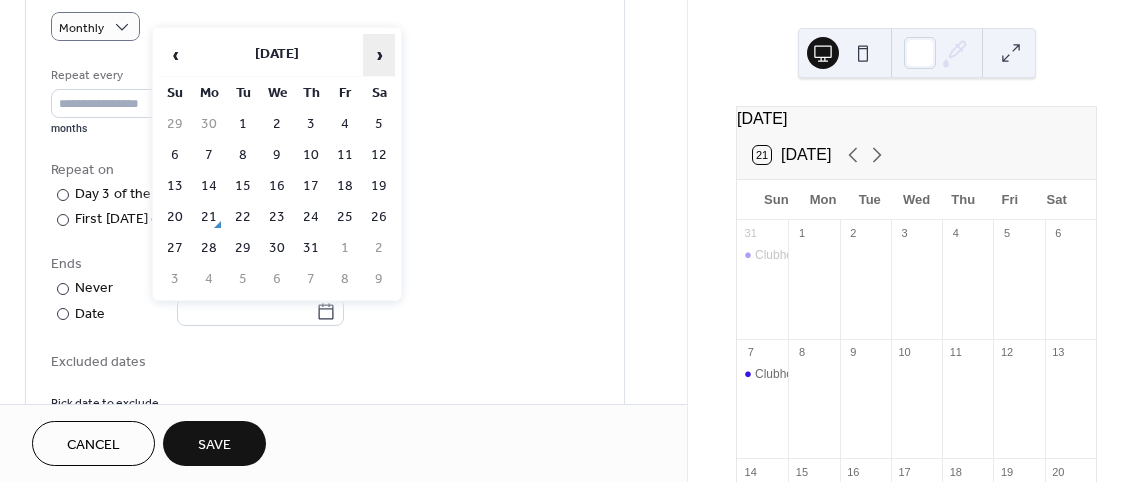 click on "›" at bounding box center [379, 55] 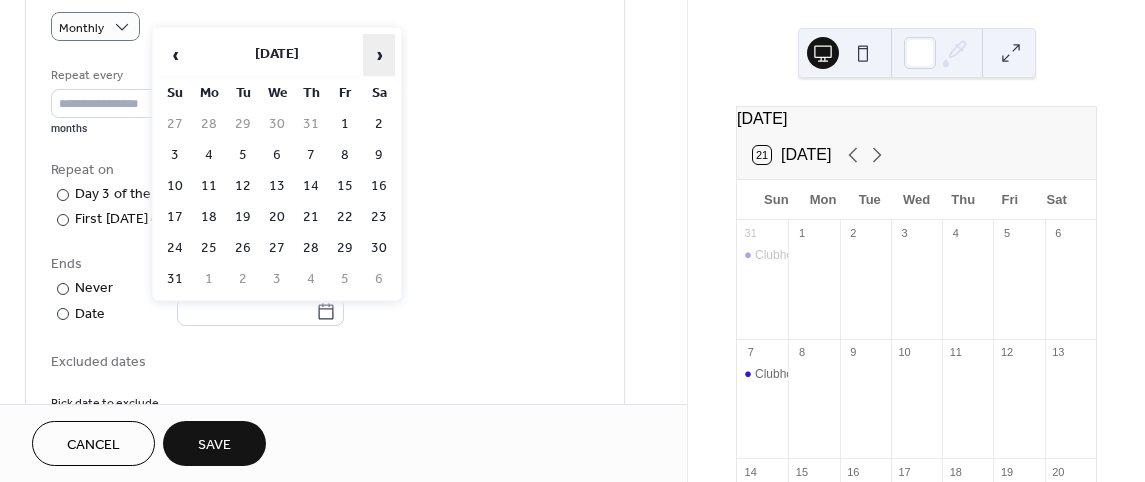 click on "›" at bounding box center (379, 55) 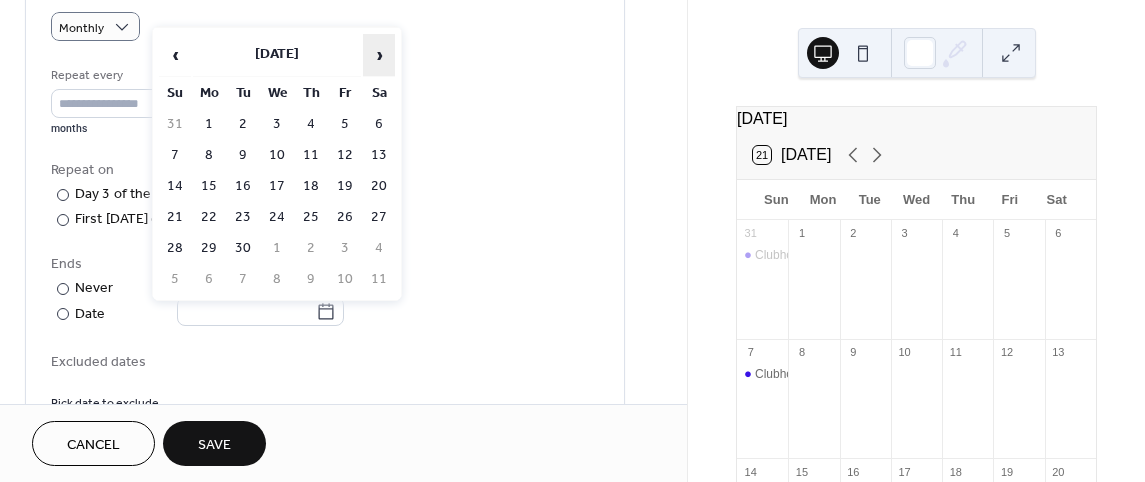 click on "›" at bounding box center (379, 55) 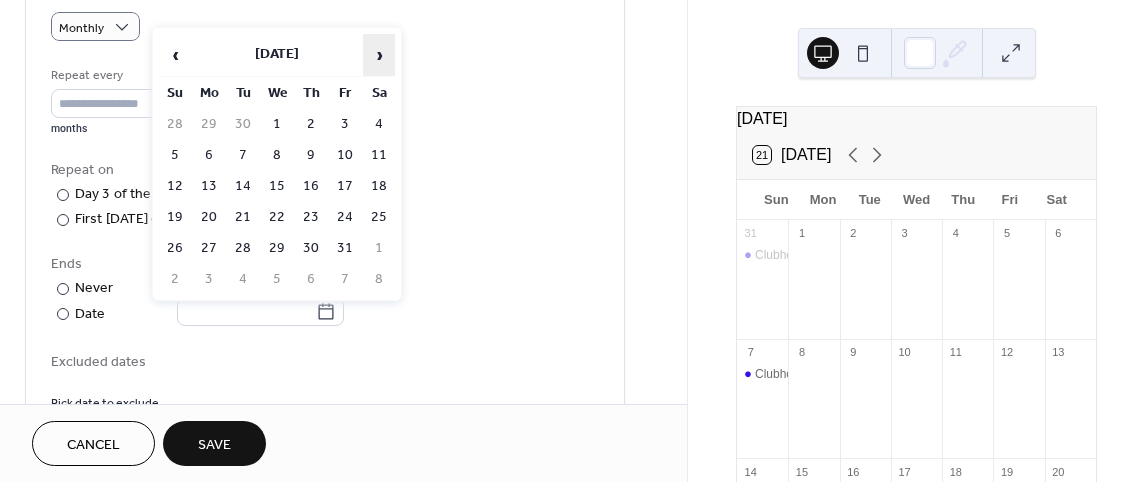 click on "›" at bounding box center [379, 55] 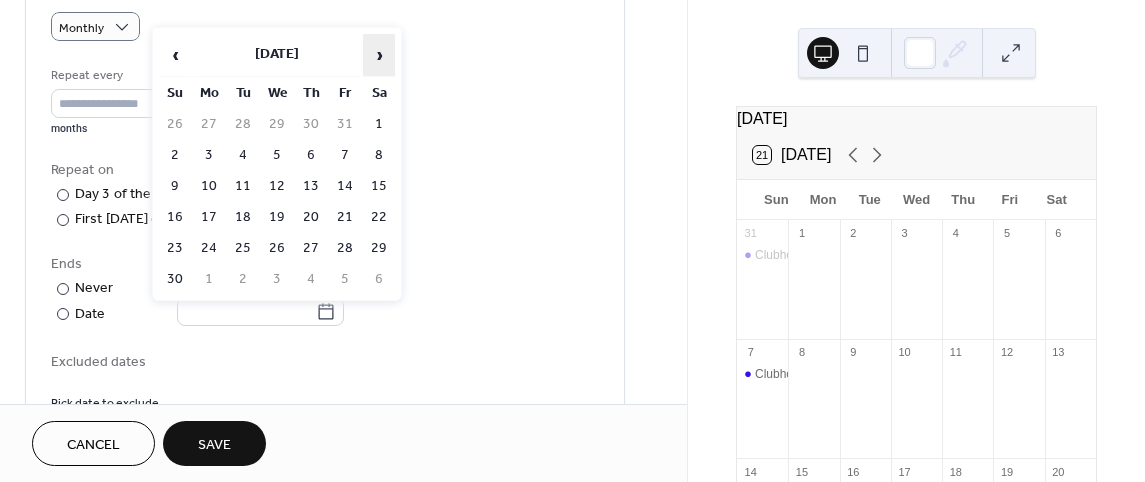 click on "›" at bounding box center [379, 55] 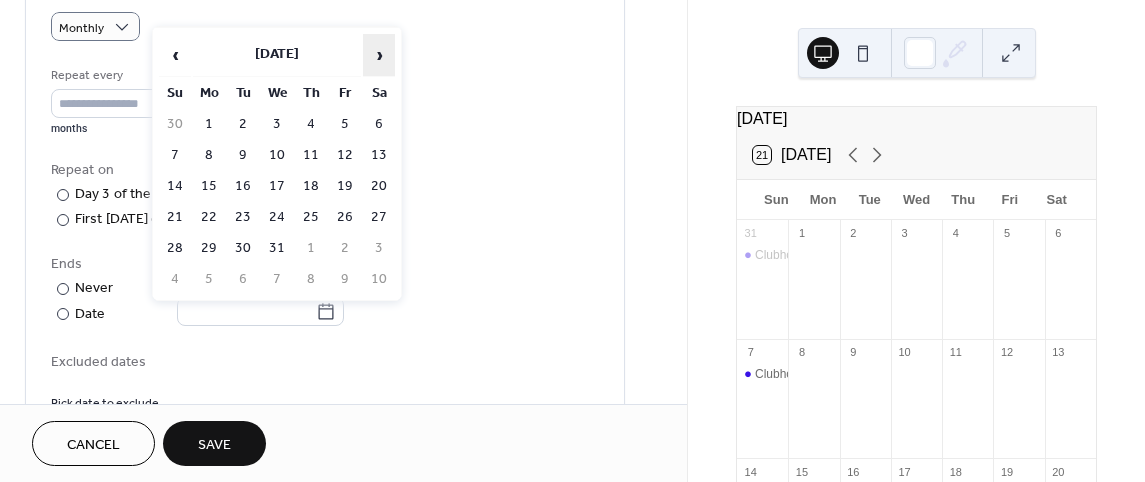 click on "›" at bounding box center [379, 55] 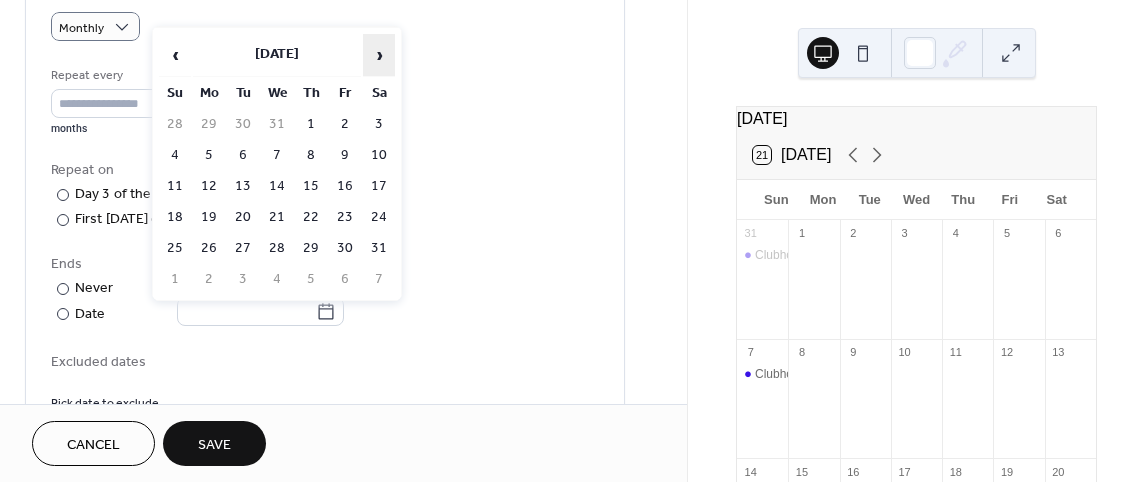click on "›" at bounding box center [379, 55] 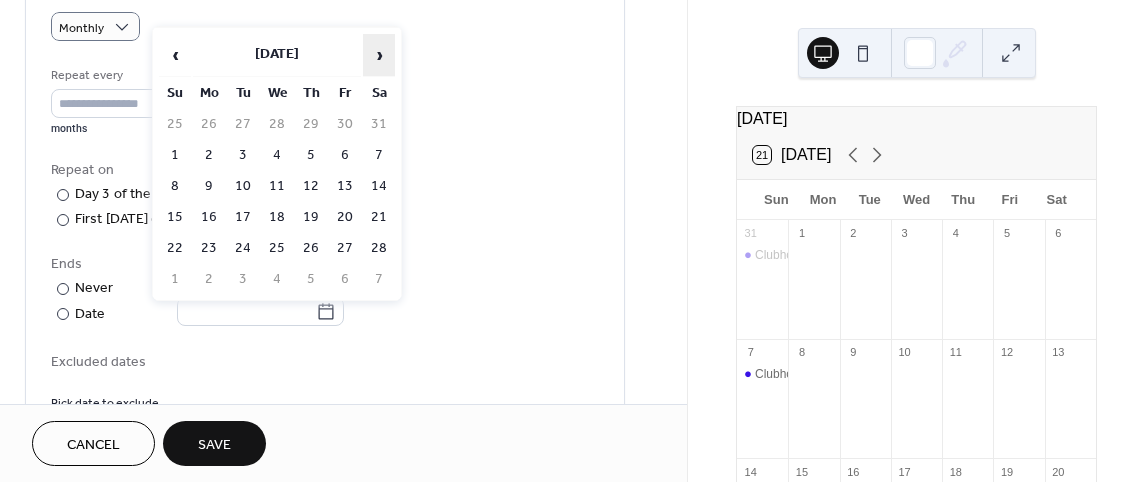 click on "›" at bounding box center [379, 55] 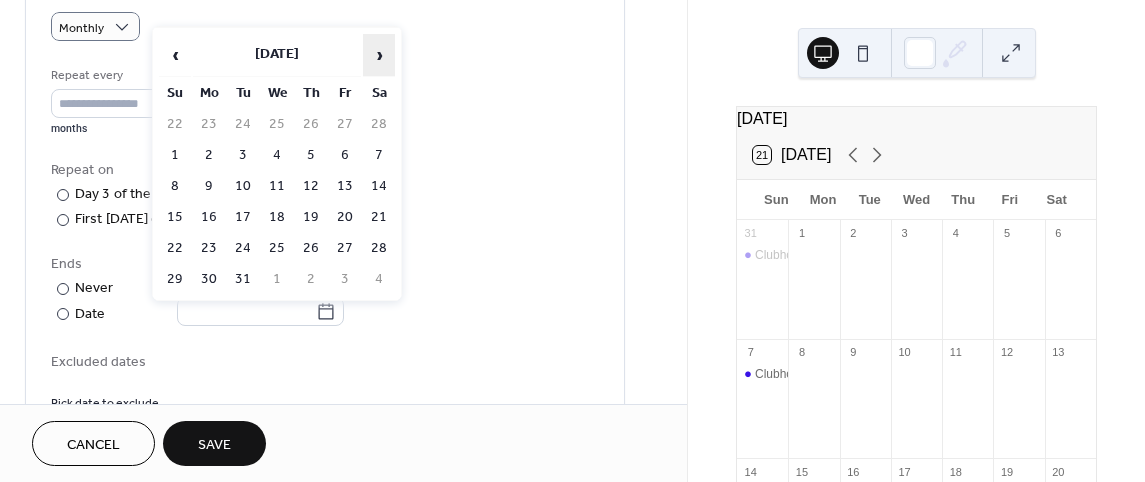 click on "›" at bounding box center [379, 55] 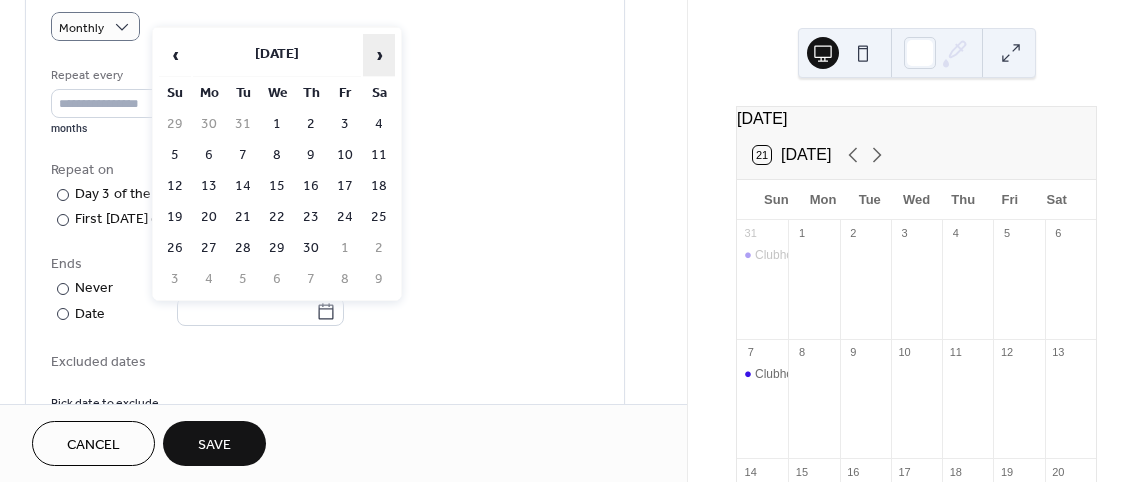 click on "›" at bounding box center [379, 55] 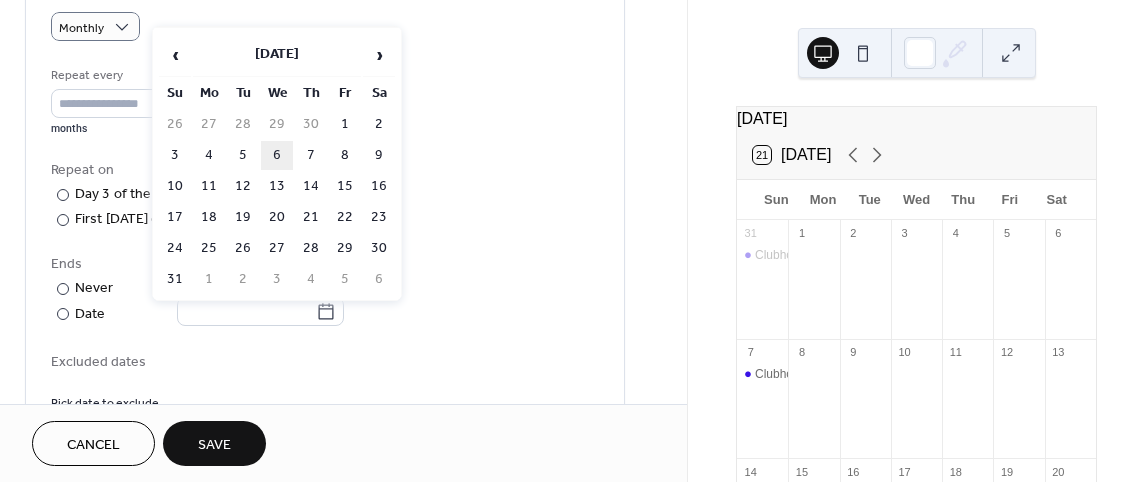 click on "6" at bounding box center (277, 155) 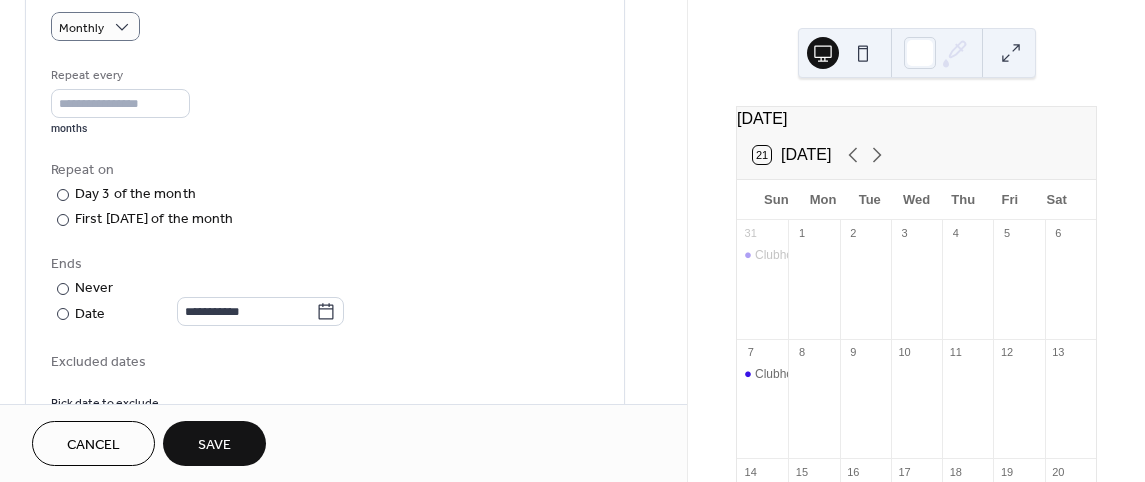 click on "Save" at bounding box center [214, 445] 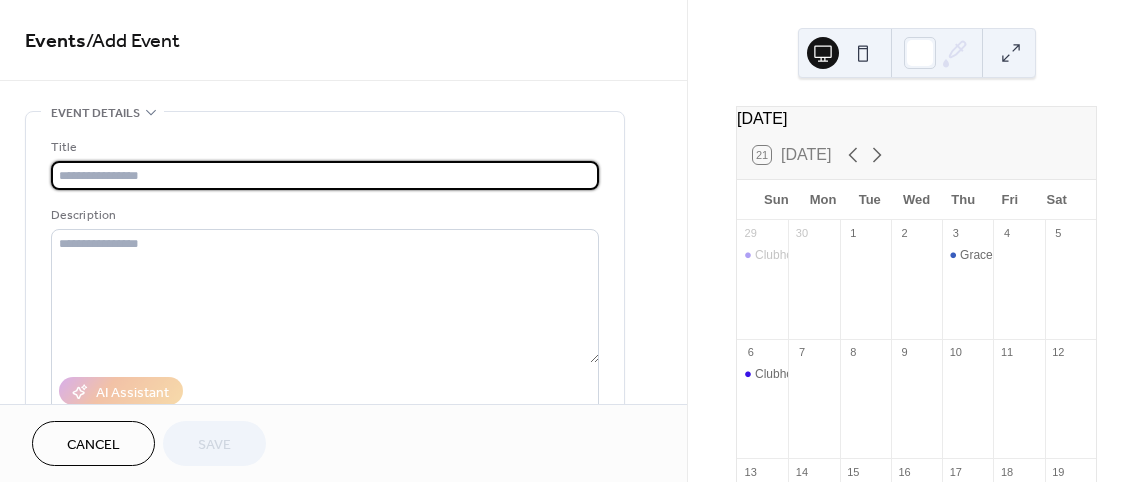 scroll, scrollTop: 0, scrollLeft: 0, axis: both 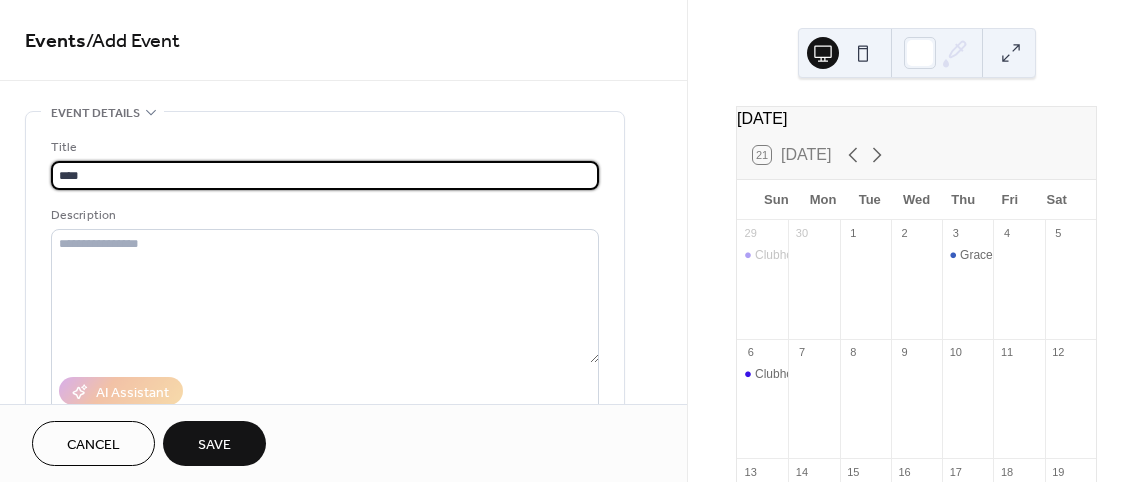 type on "**********" 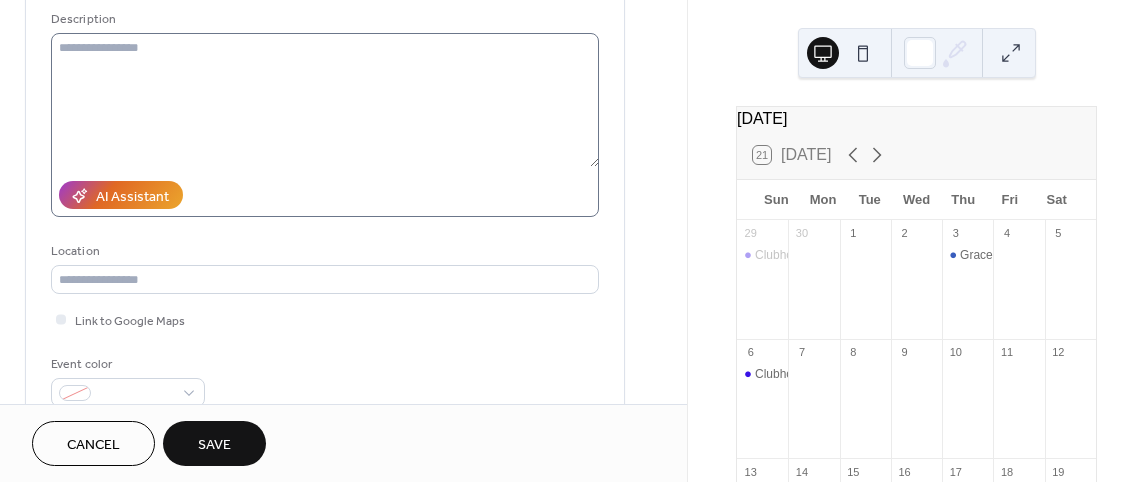 scroll, scrollTop: 200, scrollLeft: 0, axis: vertical 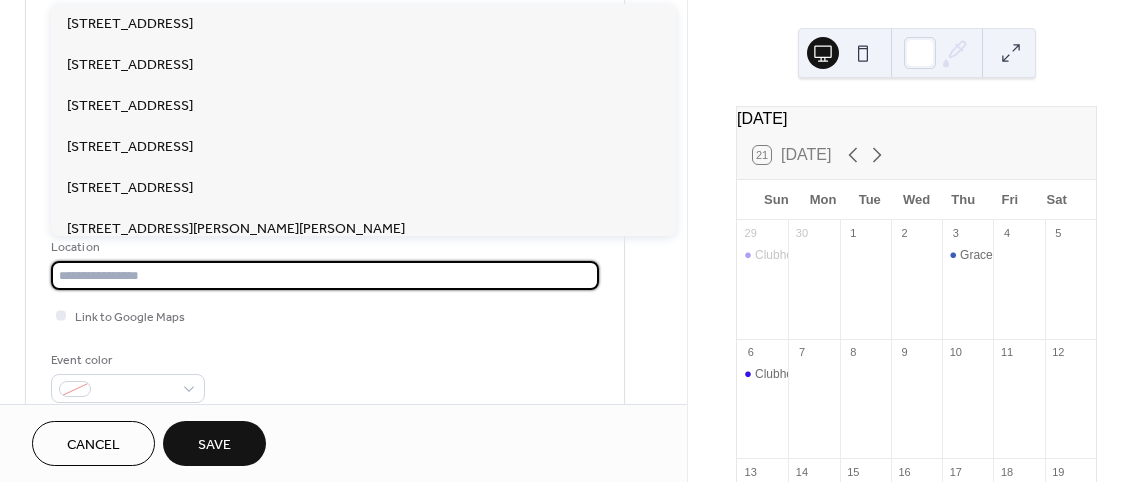 click at bounding box center [325, 275] 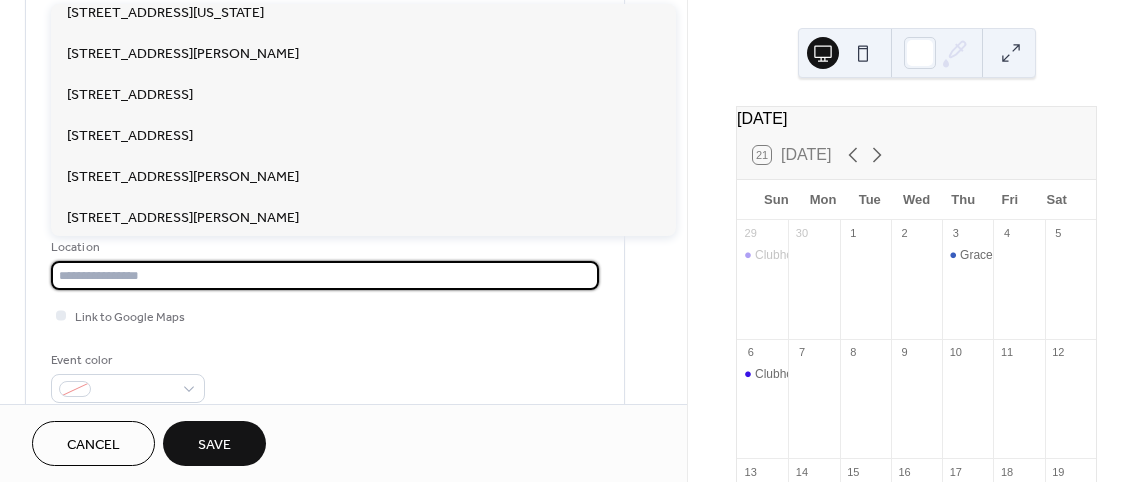 scroll, scrollTop: 600, scrollLeft: 0, axis: vertical 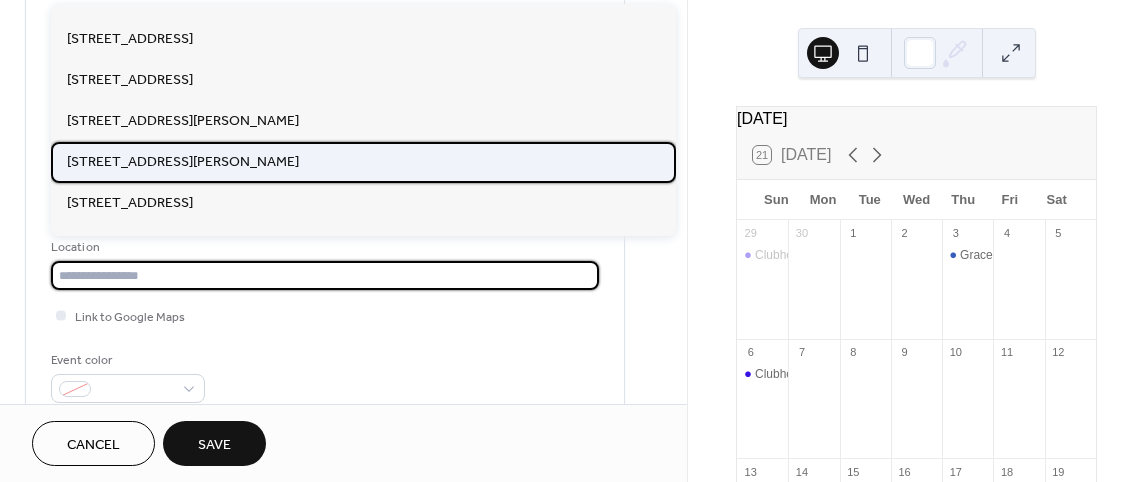 click on "503 Hwy 41 S, Ruskin, FL 33570" at bounding box center [183, 162] 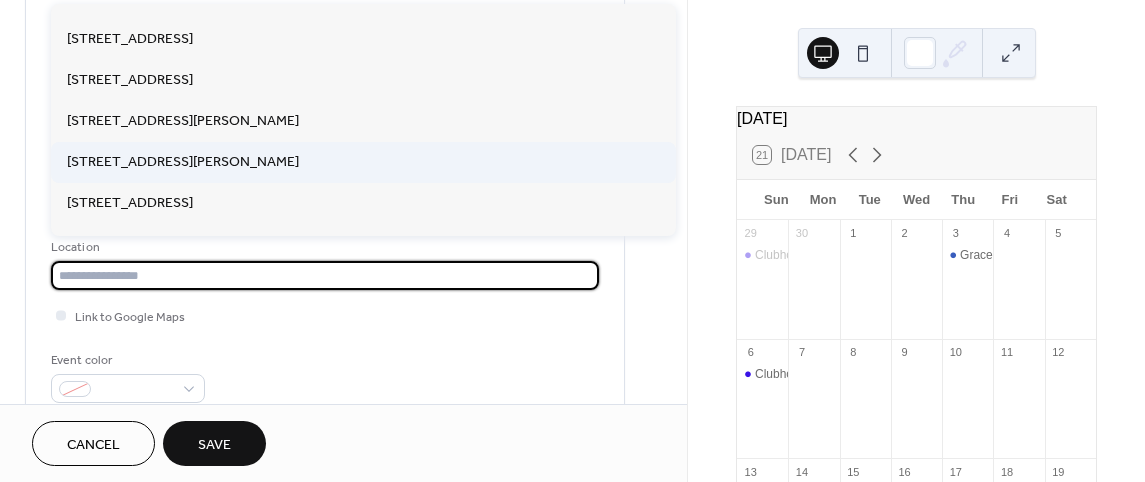 type on "**********" 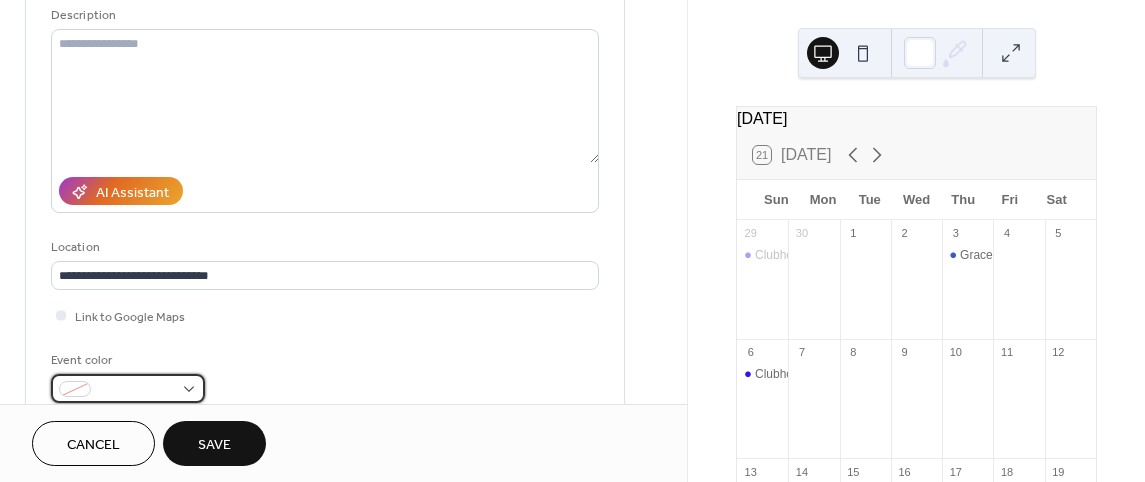click at bounding box center (136, 390) 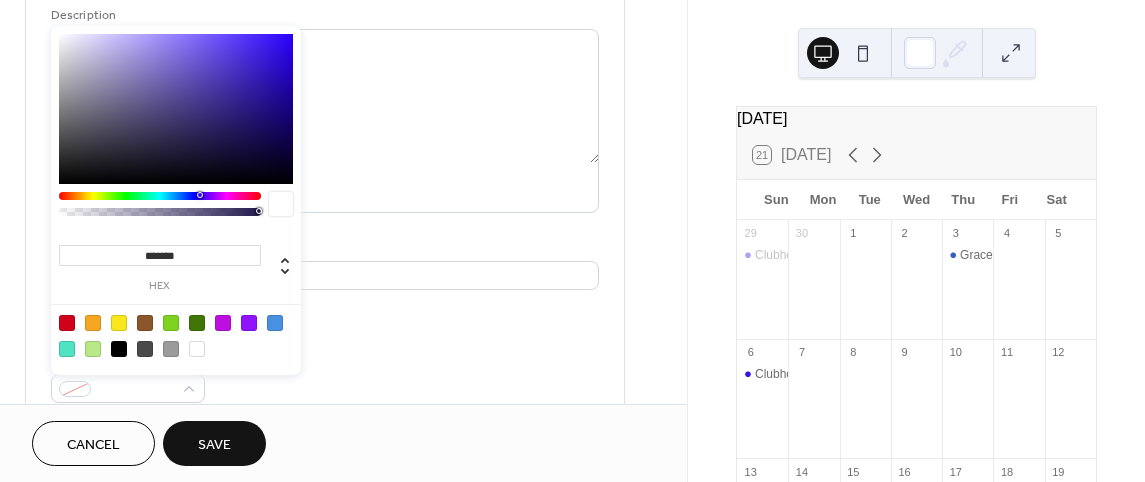 click at bounding box center (160, 196) 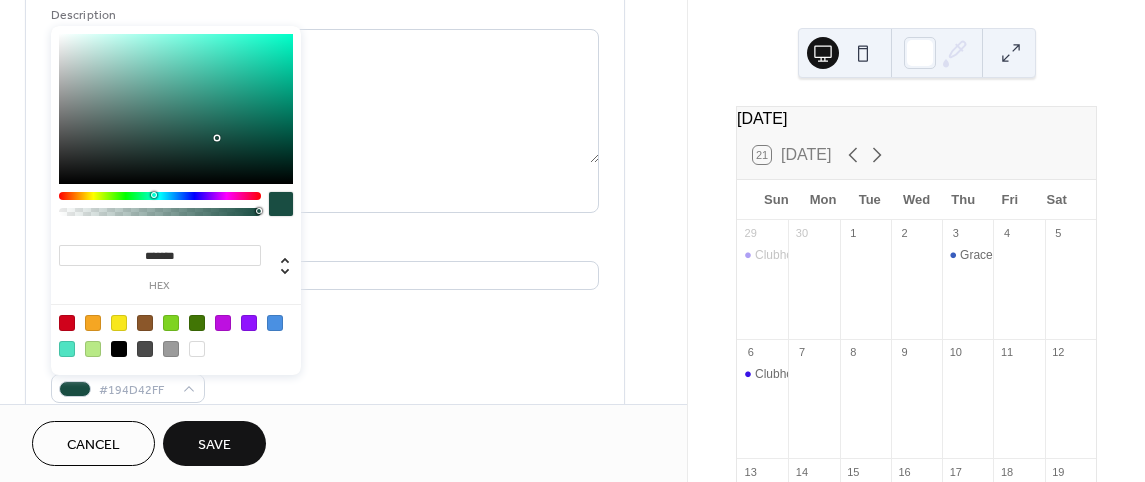 type on "*******" 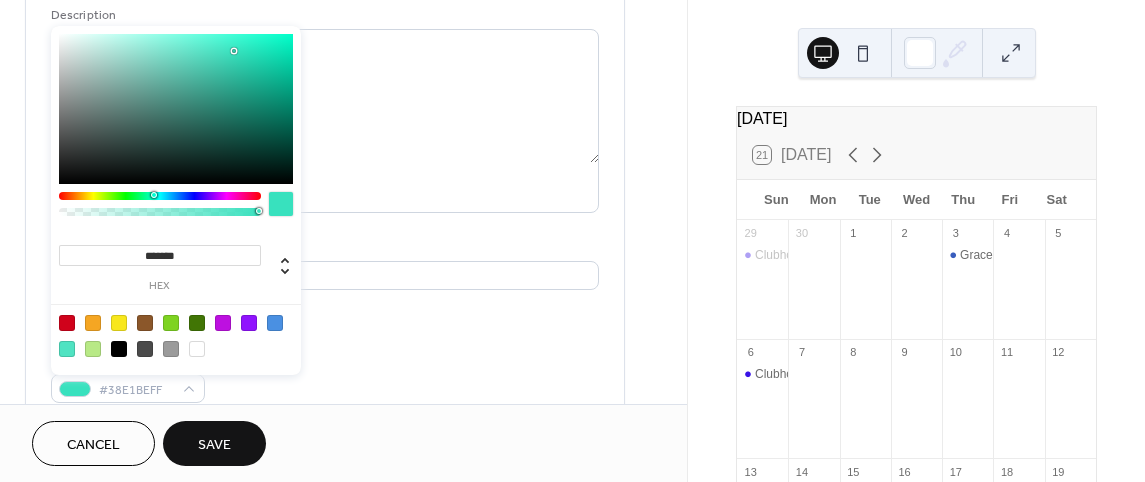 click at bounding box center (176, 109) 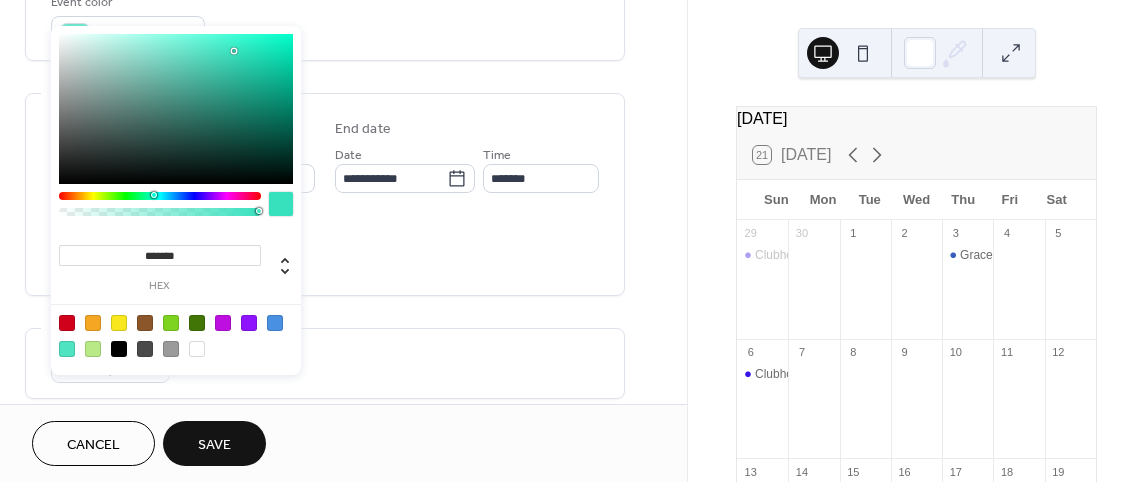 scroll, scrollTop: 600, scrollLeft: 0, axis: vertical 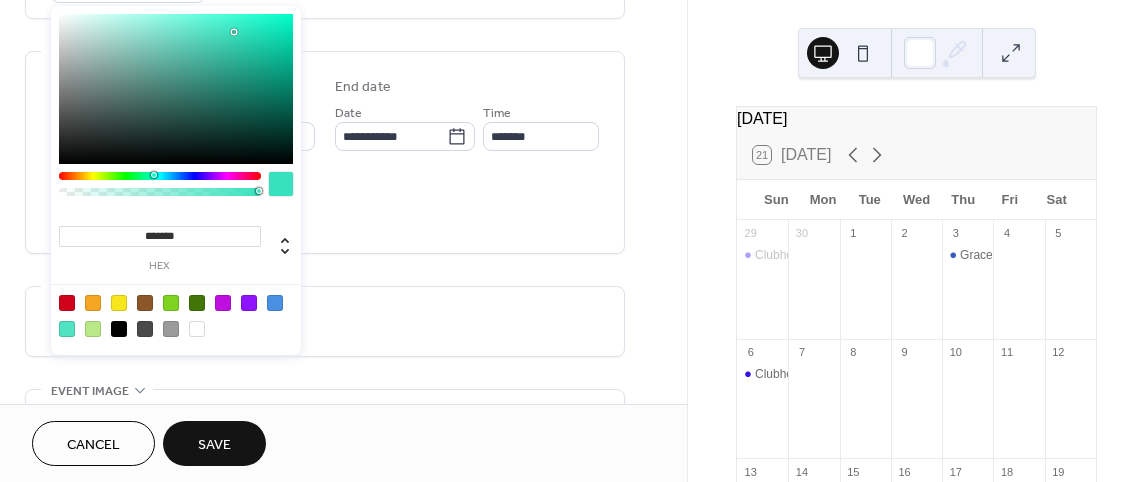 click at bounding box center [281, 184] 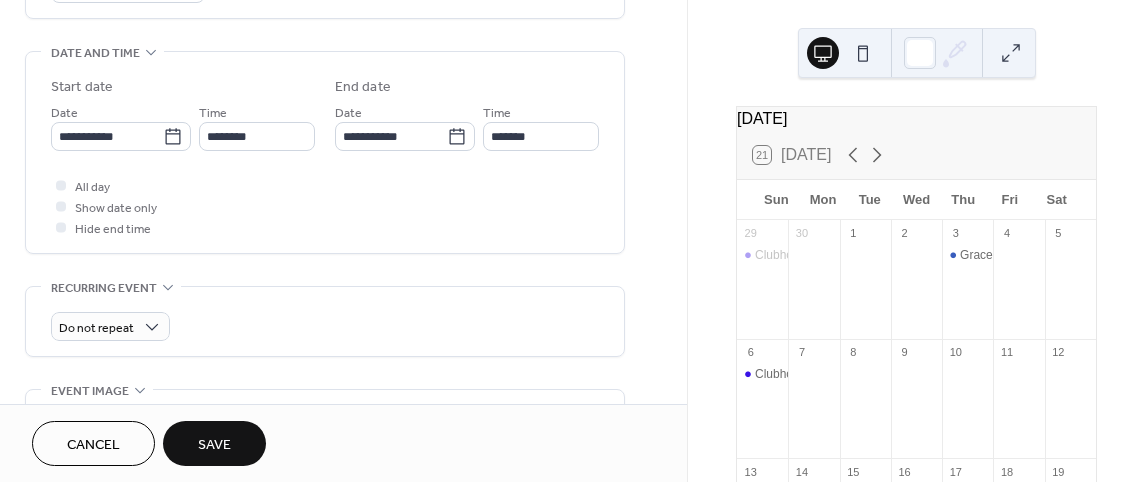click on "**********" at bounding box center [325, 152] 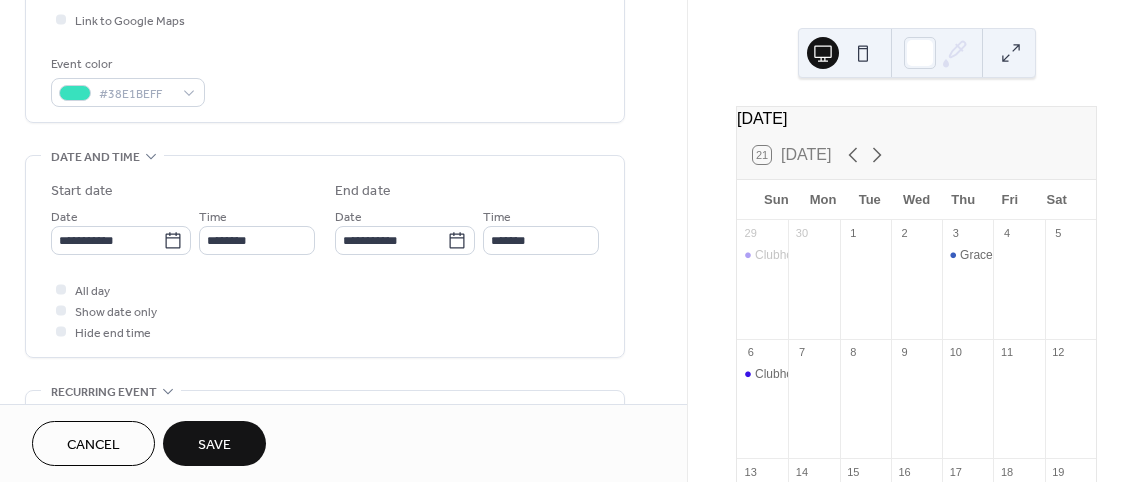 scroll, scrollTop: 500, scrollLeft: 0, axis: vertical 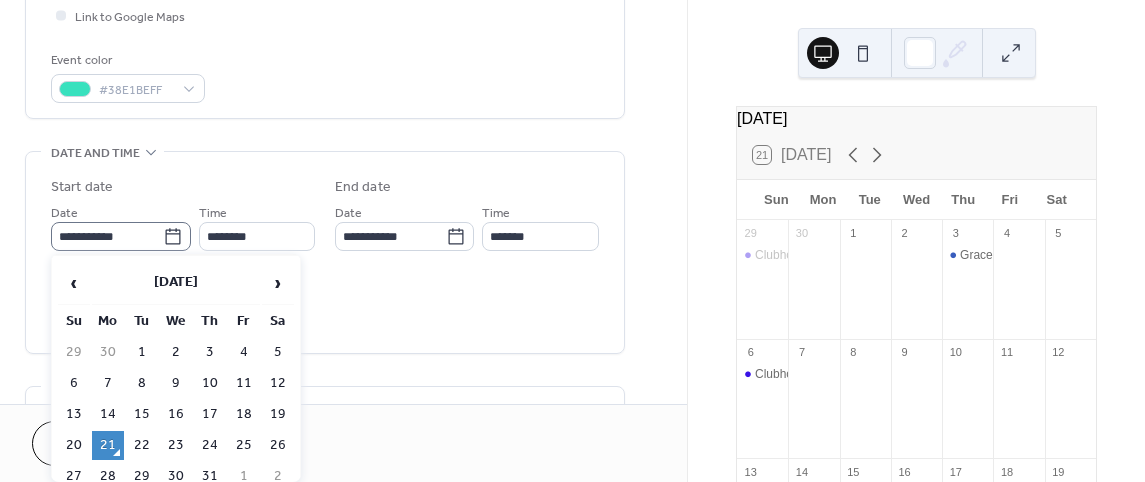 click 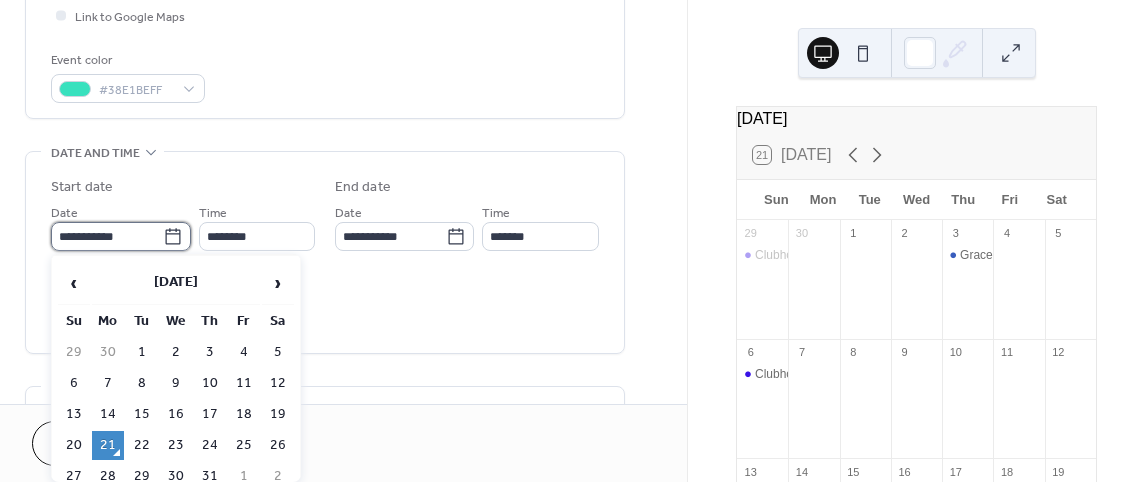 click on "**********" at bounding box center [107, 236] 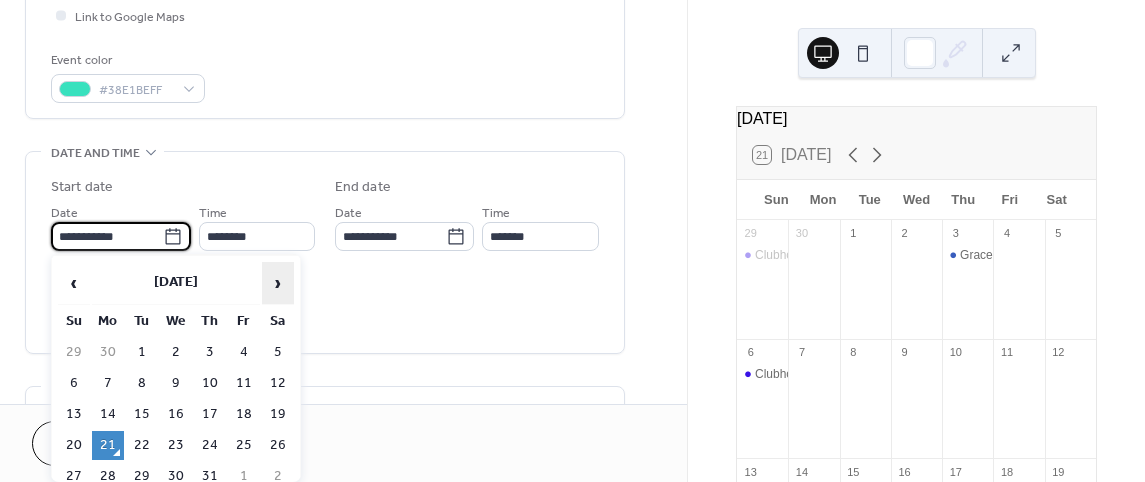 click on "›" at bounding box center (278, 283) 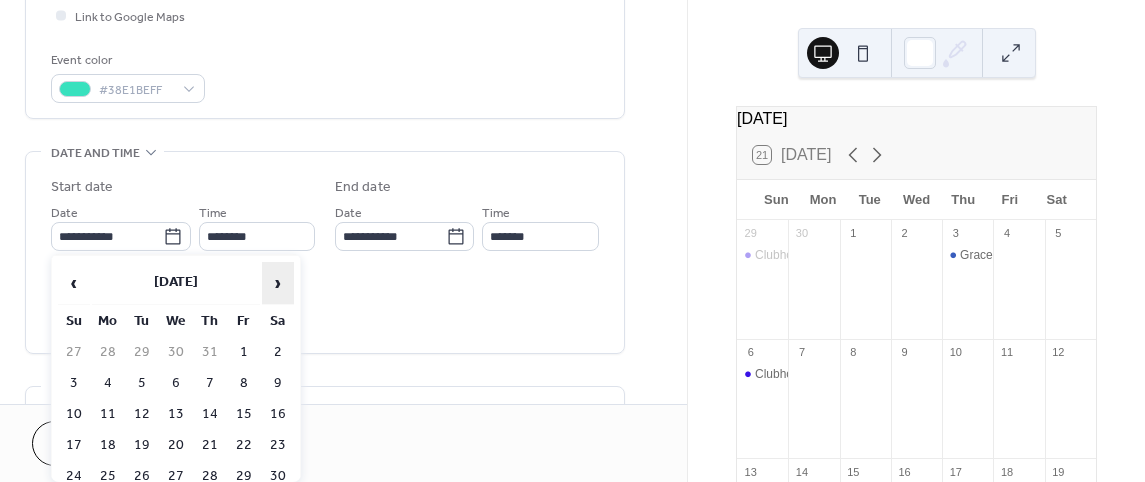 click on "›" at bounding box center (278, 283) 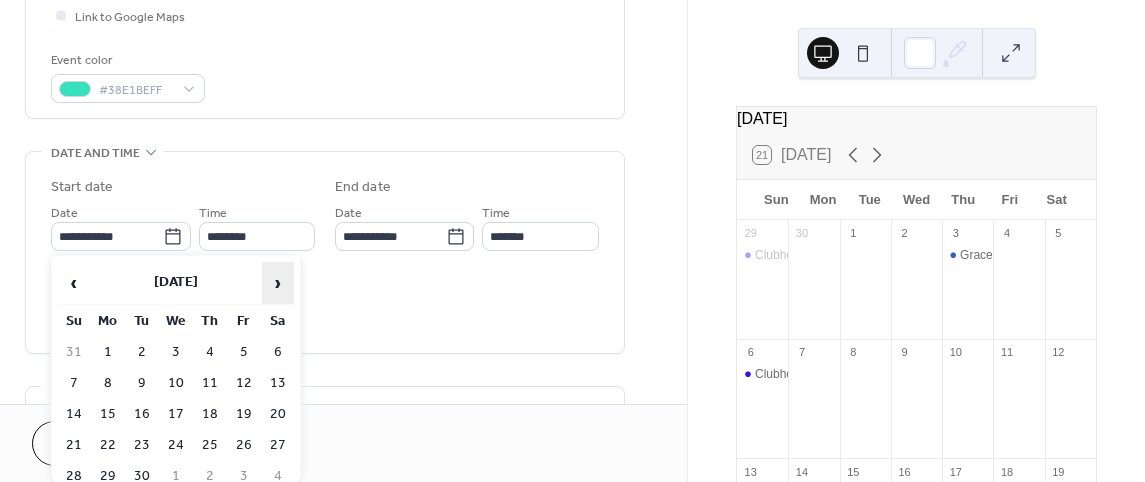 click on "›" at bounding box center [278, 283] 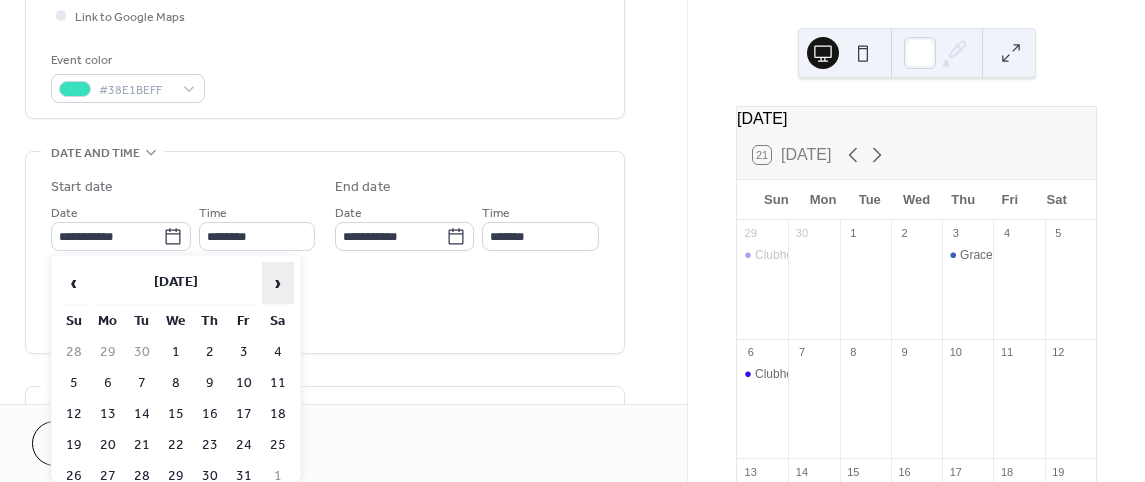 click on "›" at bounding box center (278, 283) 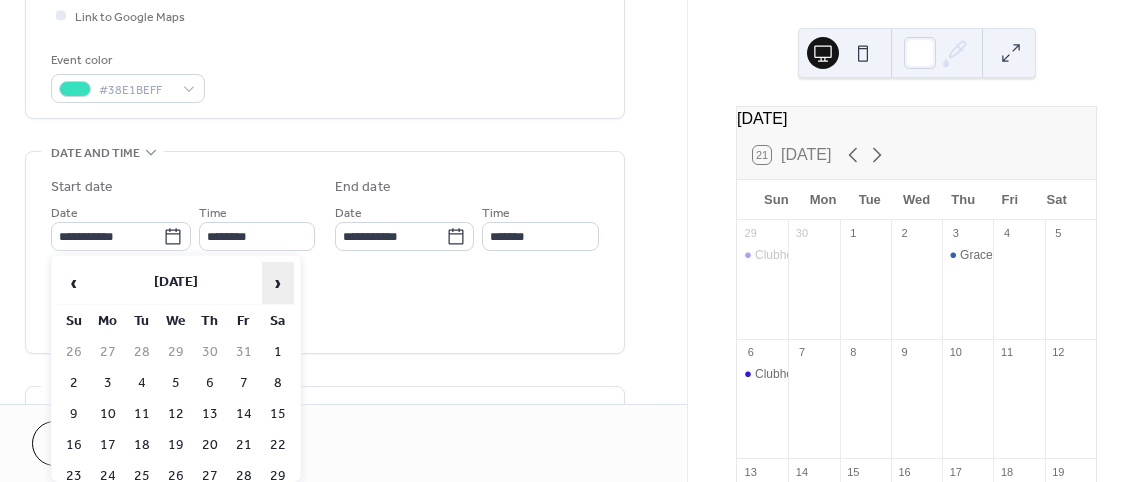 click on "›" at bounding box center (278, 283) 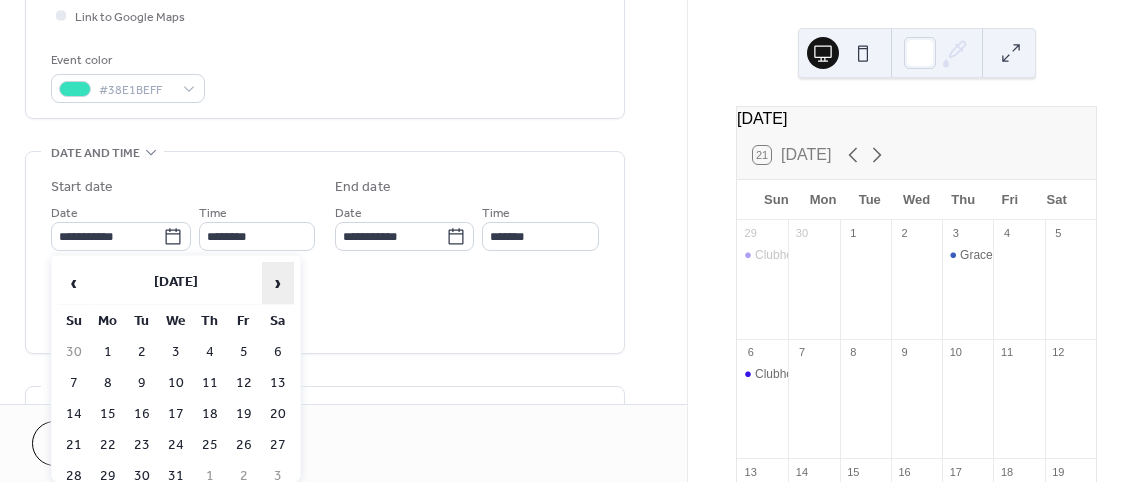 click on "›" at bounding box center (278, 283) 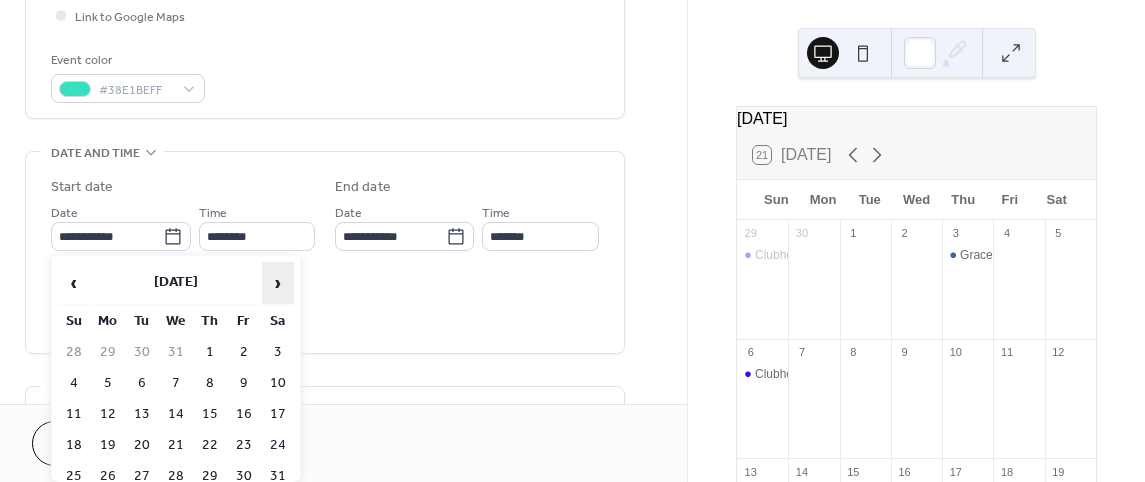 click on "›" at bounding box center [278, 283] 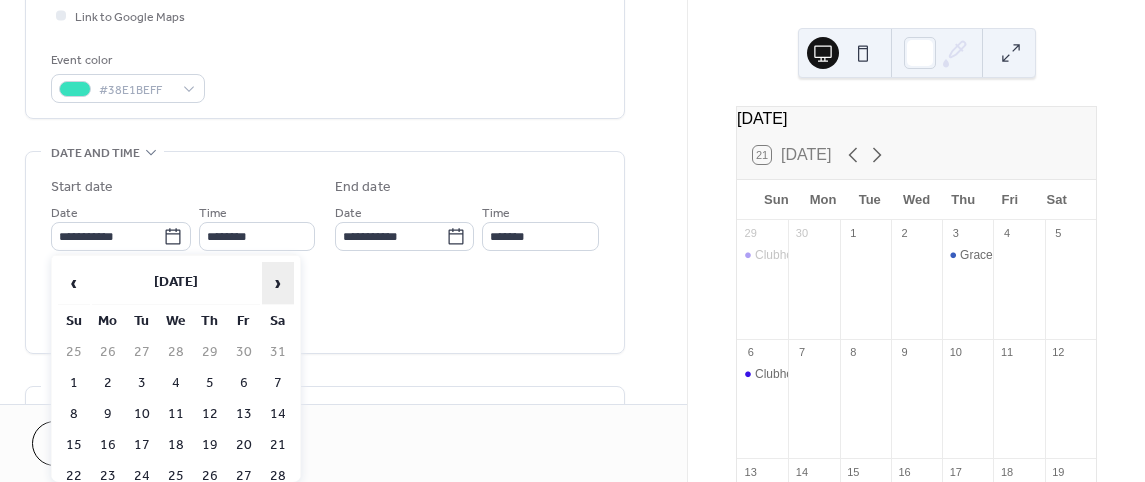 click on "›" at bounding box center (278, 283) 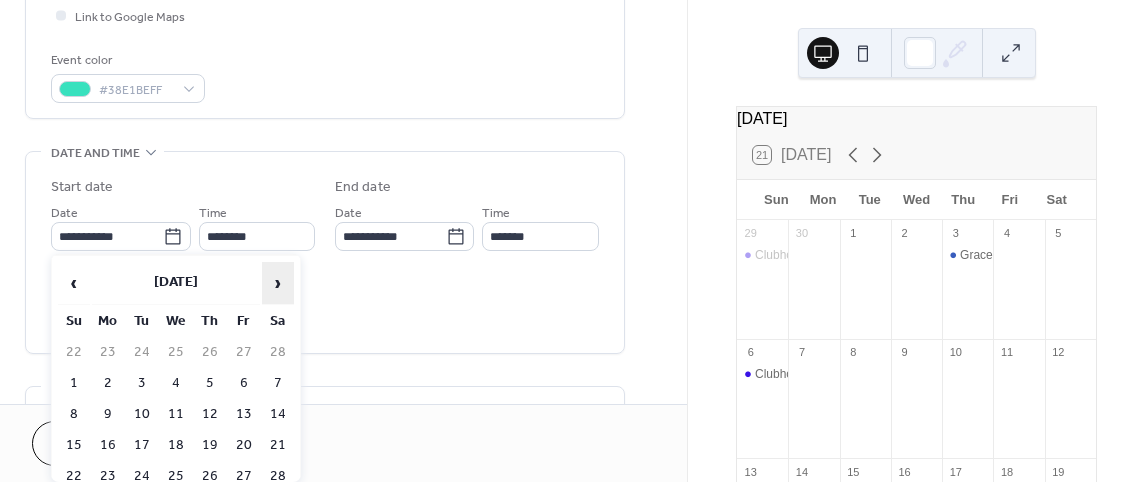 click on "›" at bounding box center (278, 283) 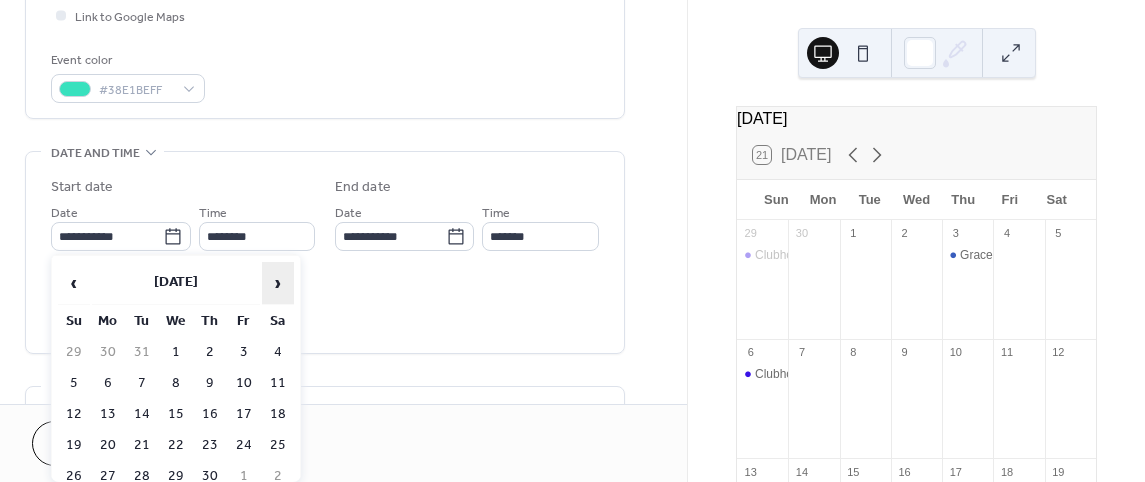 click on "›" at bounding box center [278, 283] 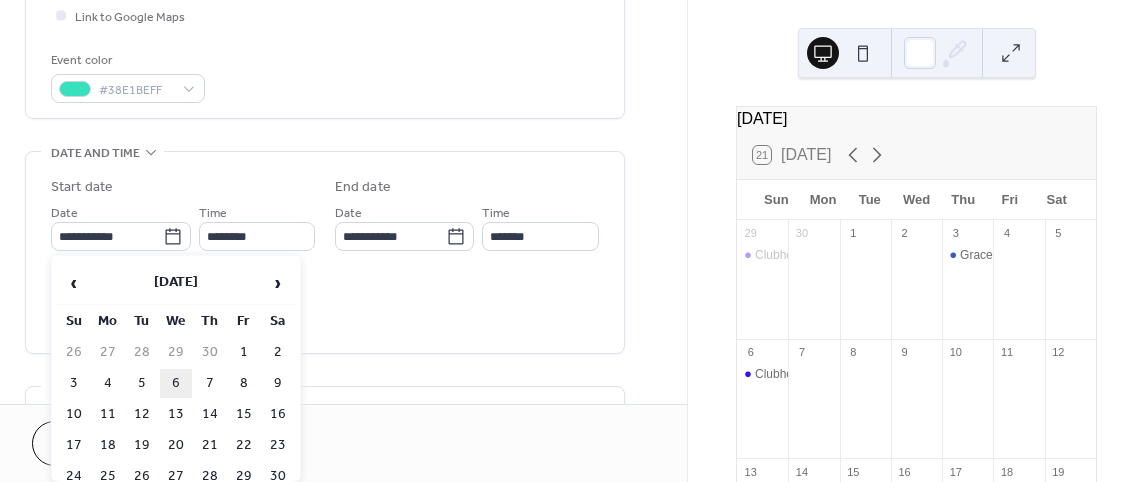 click on "6" at bounding box center [176, 383] 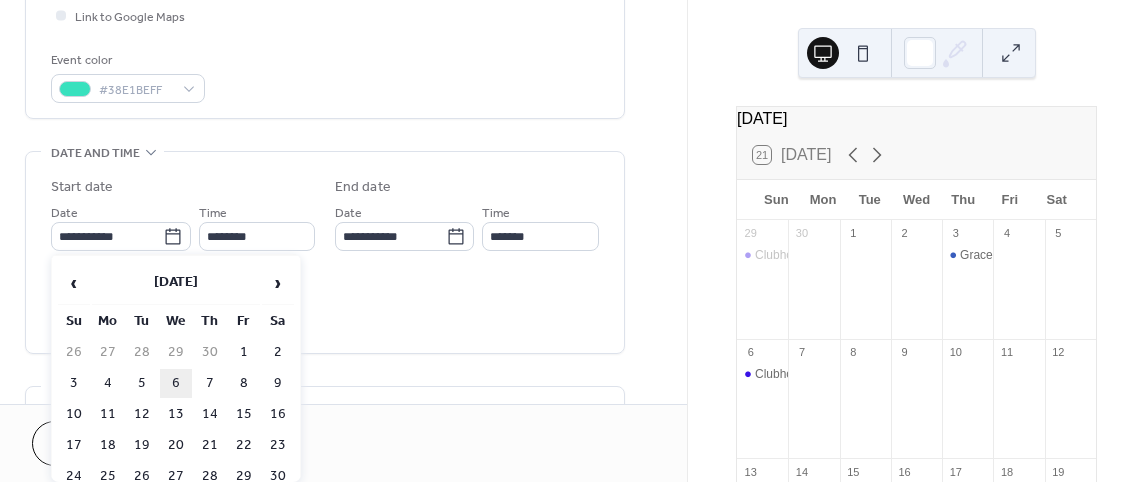 type on "**********" 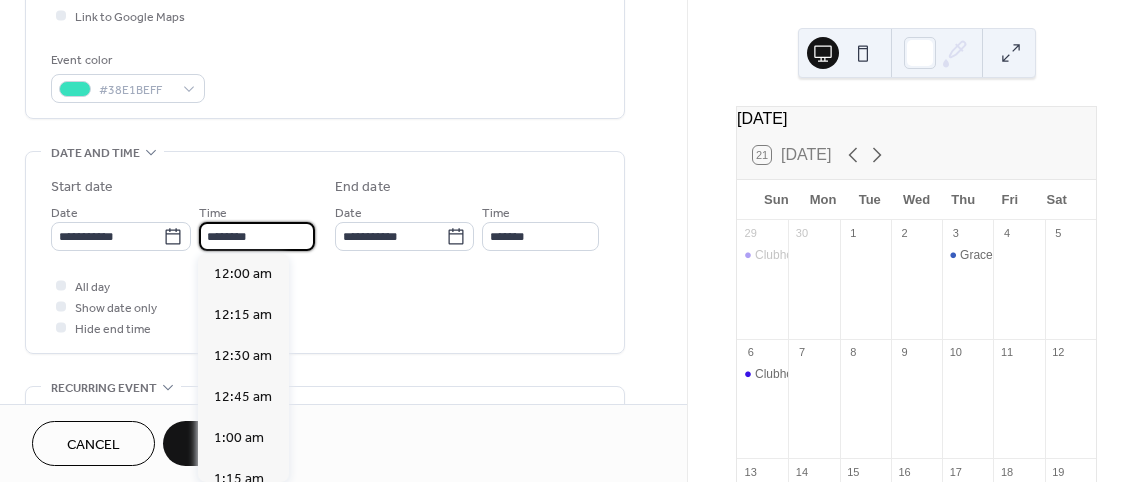 click on "********" at bounding box center [257, 236] 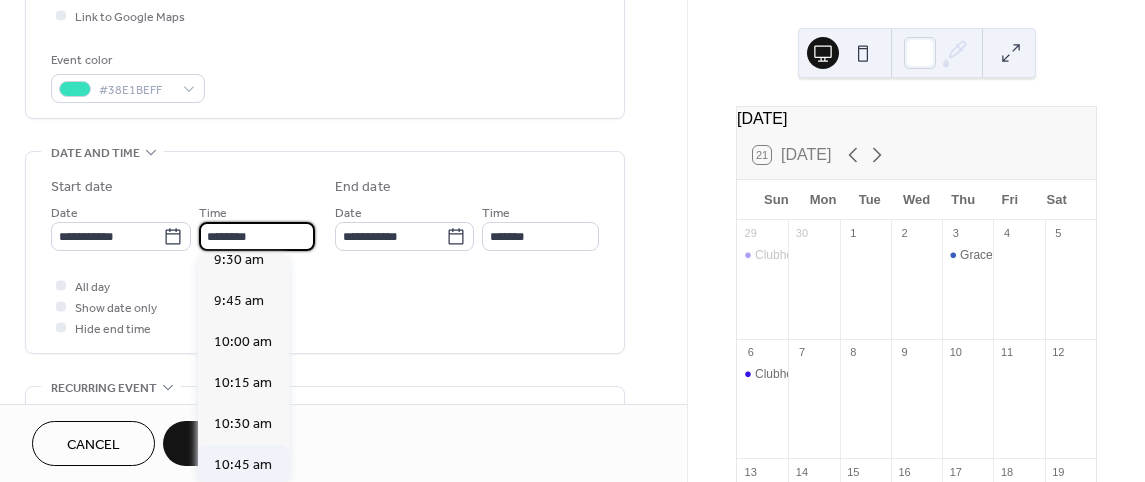 scroll, scrollTop: 1568, scrollLeft: 0, axis: vertical 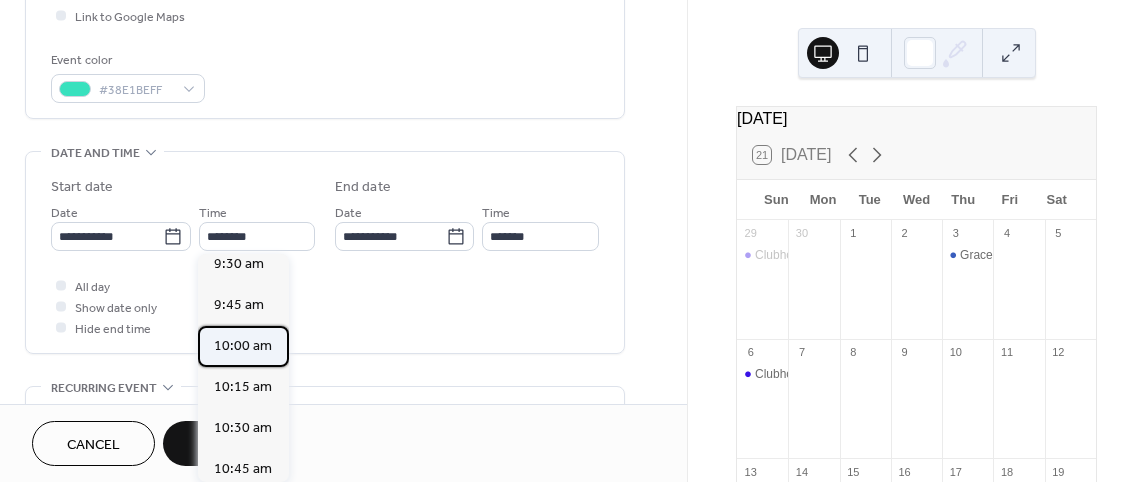 click on "10:00 am" at bounding box center [243, 345] 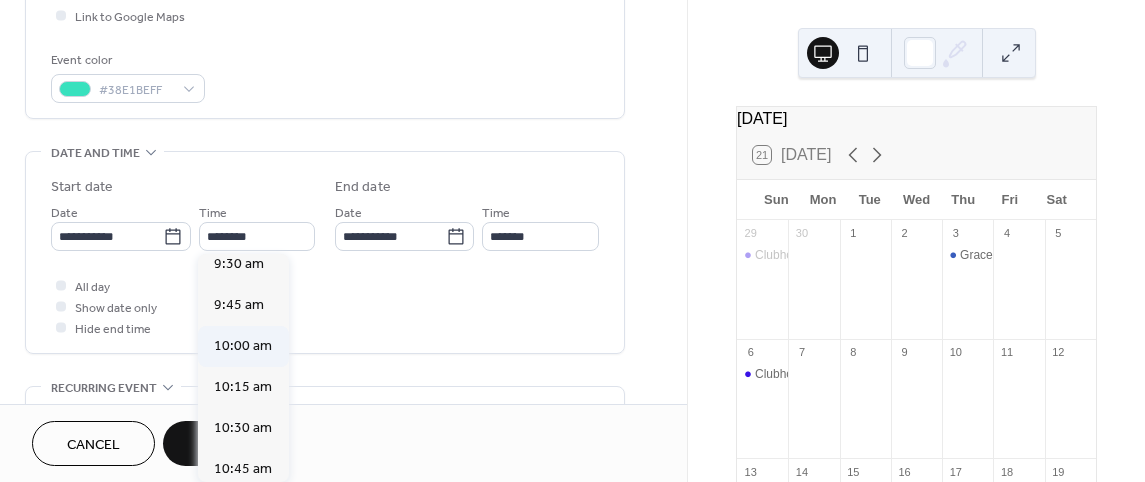 type on "********" 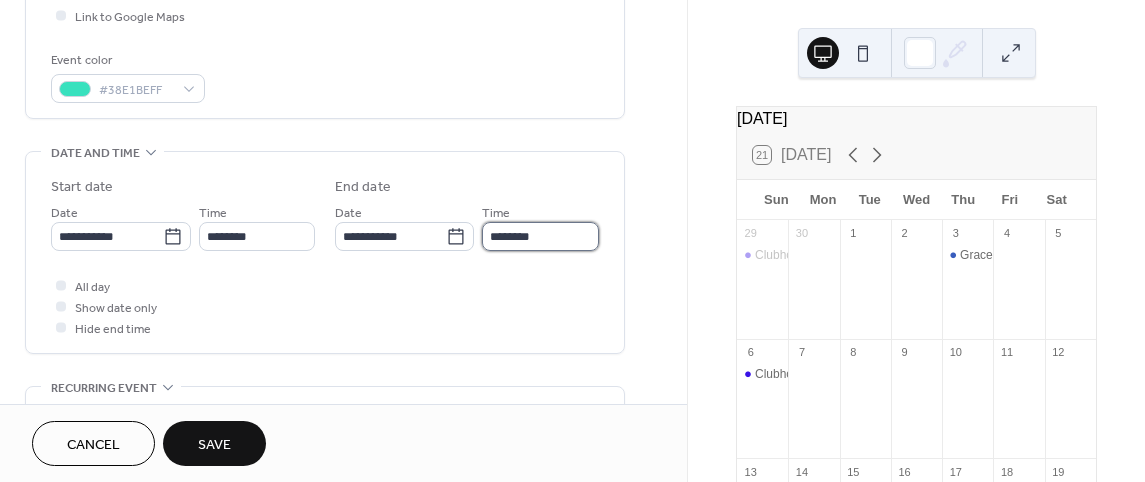 click on "********" at bounding box center [540, 236] 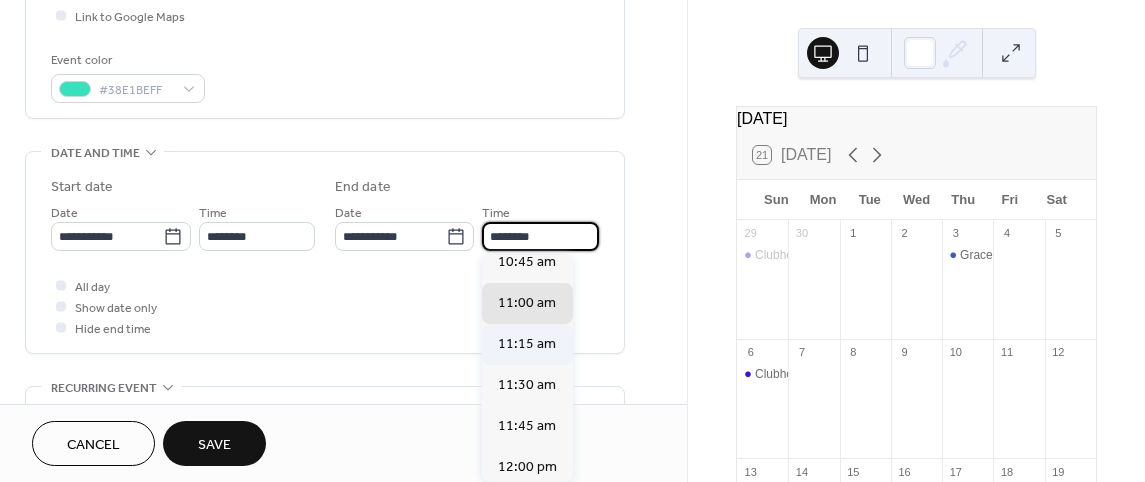 scroll, scrollTop: 100, scrollLeft: 0, axis: vertical 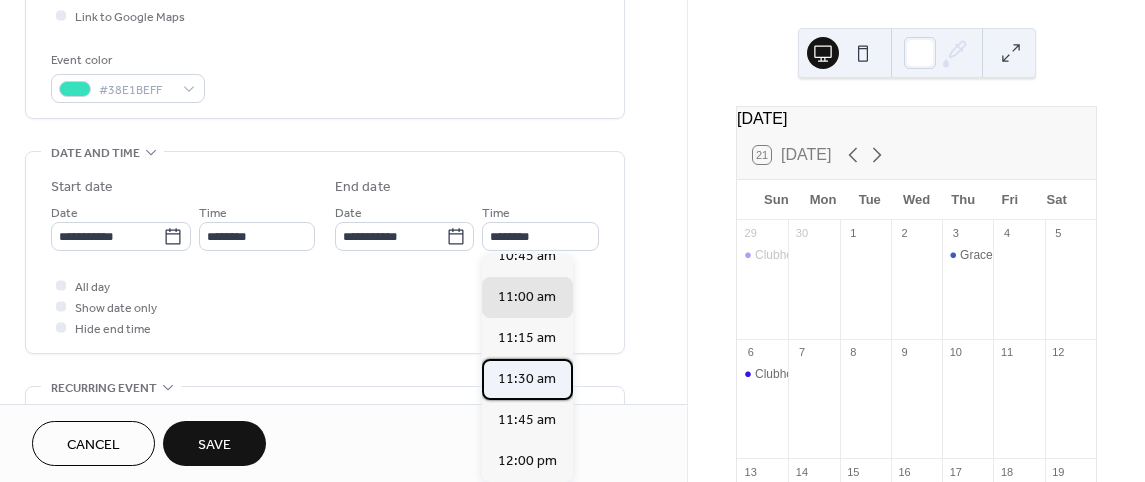 click on "11:30 am" at bounding box center (527, 378) 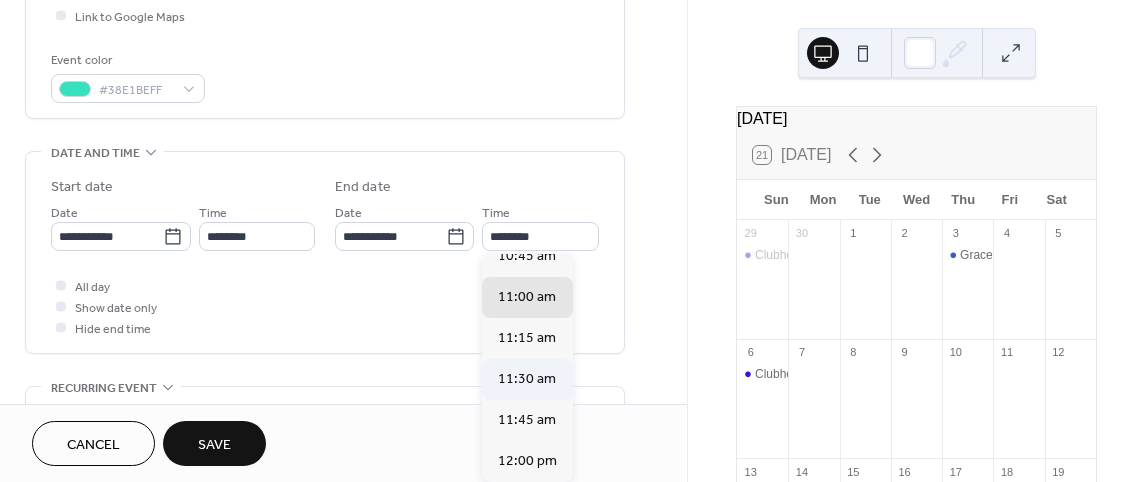 type on "********" 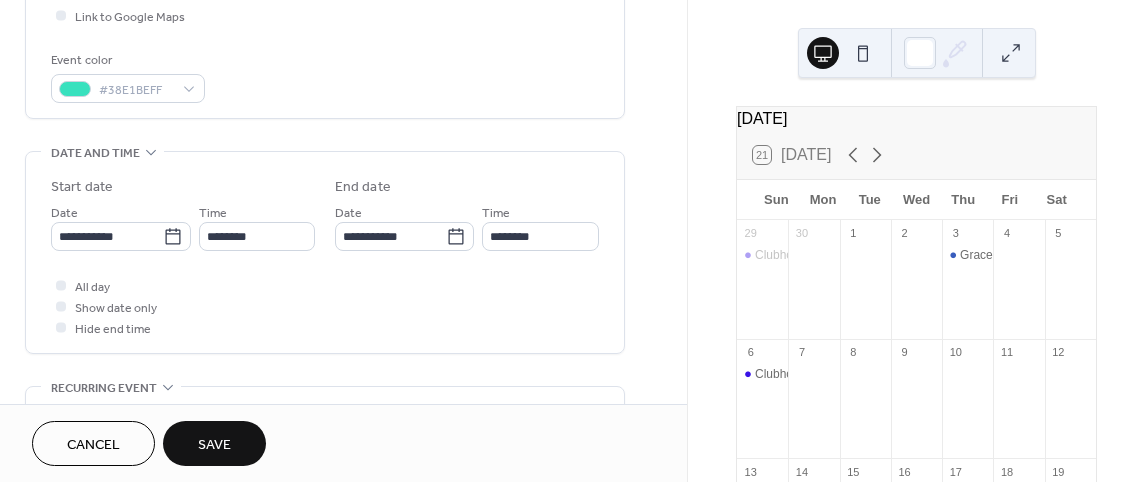 click on "Save" at bounding box center (214, 445) 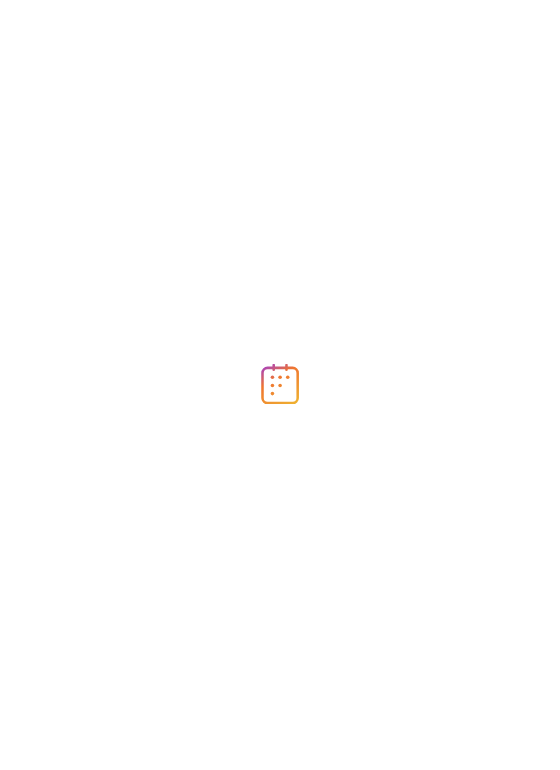 scroll, scrollTop: 0, scrollLeft: 0, axis: both 